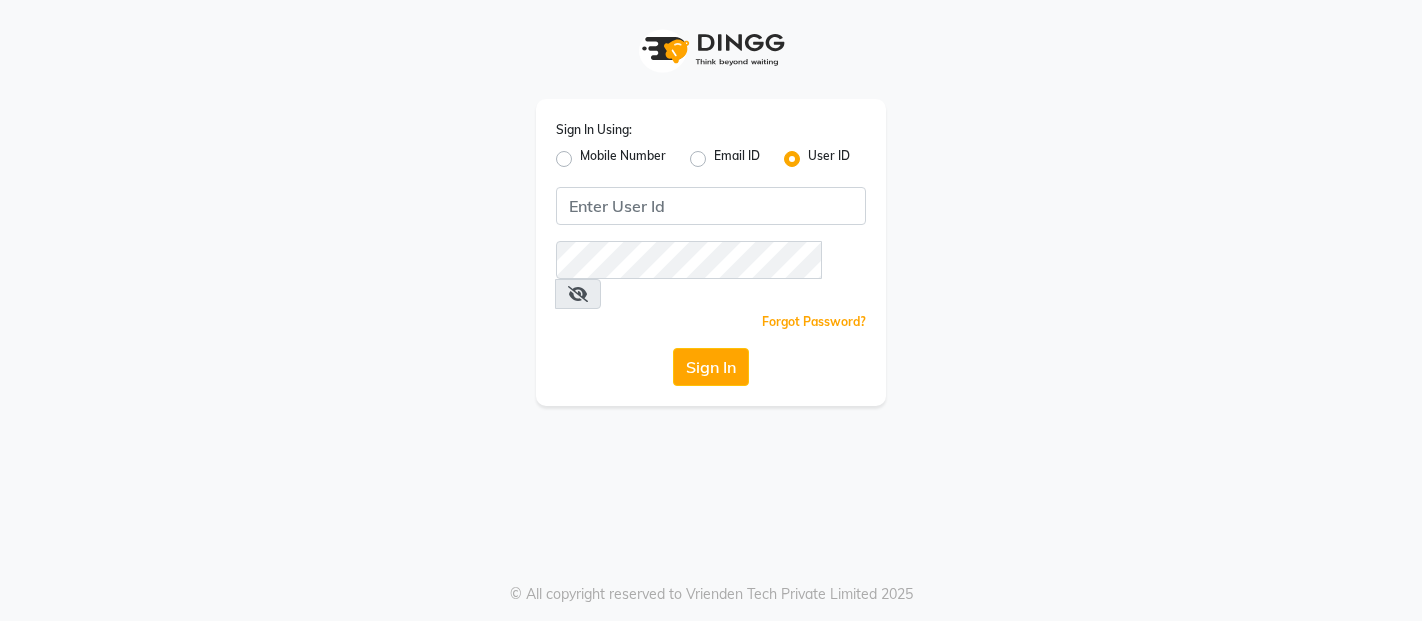 scroll, scrollTop: 0, scrollLeft: 0, axis: both 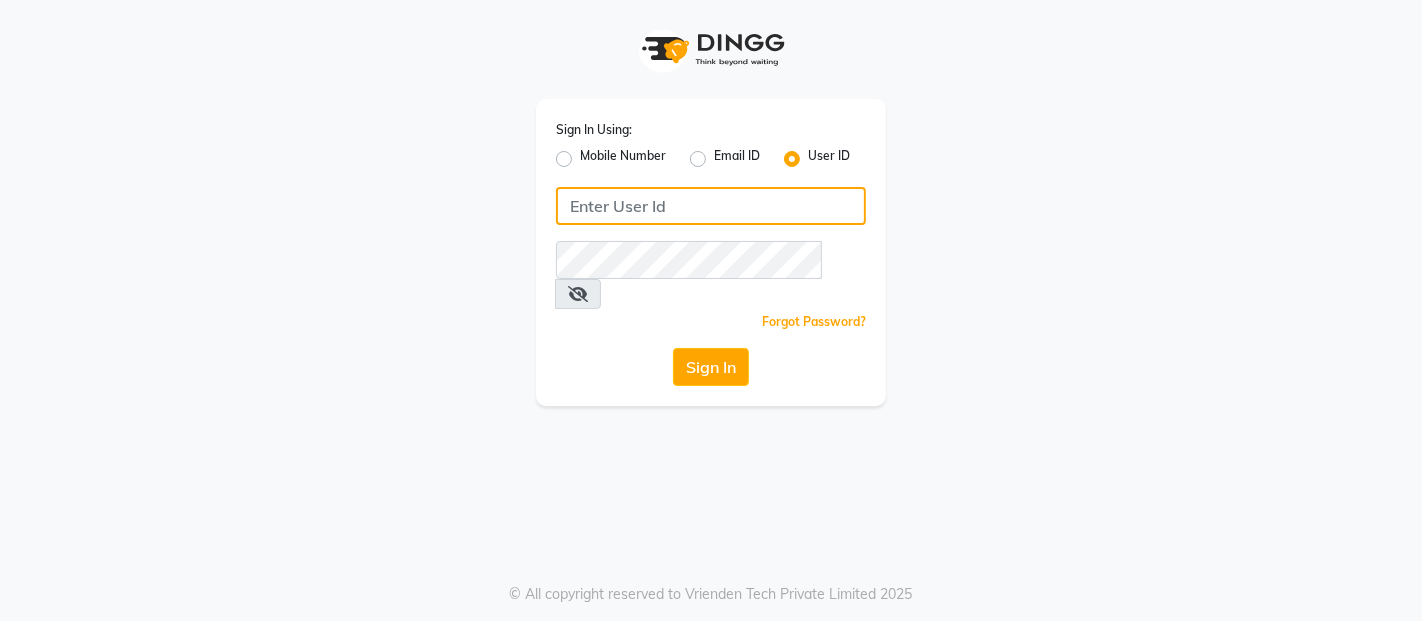 click 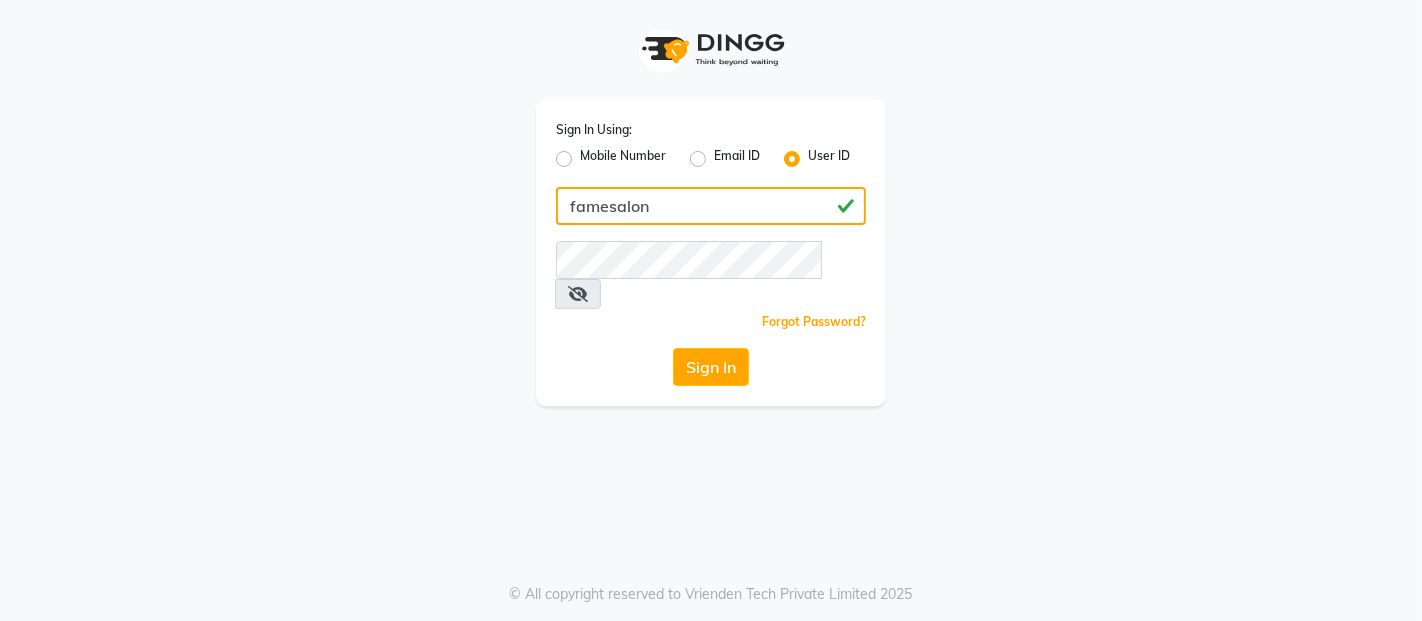 type on "famesalon" 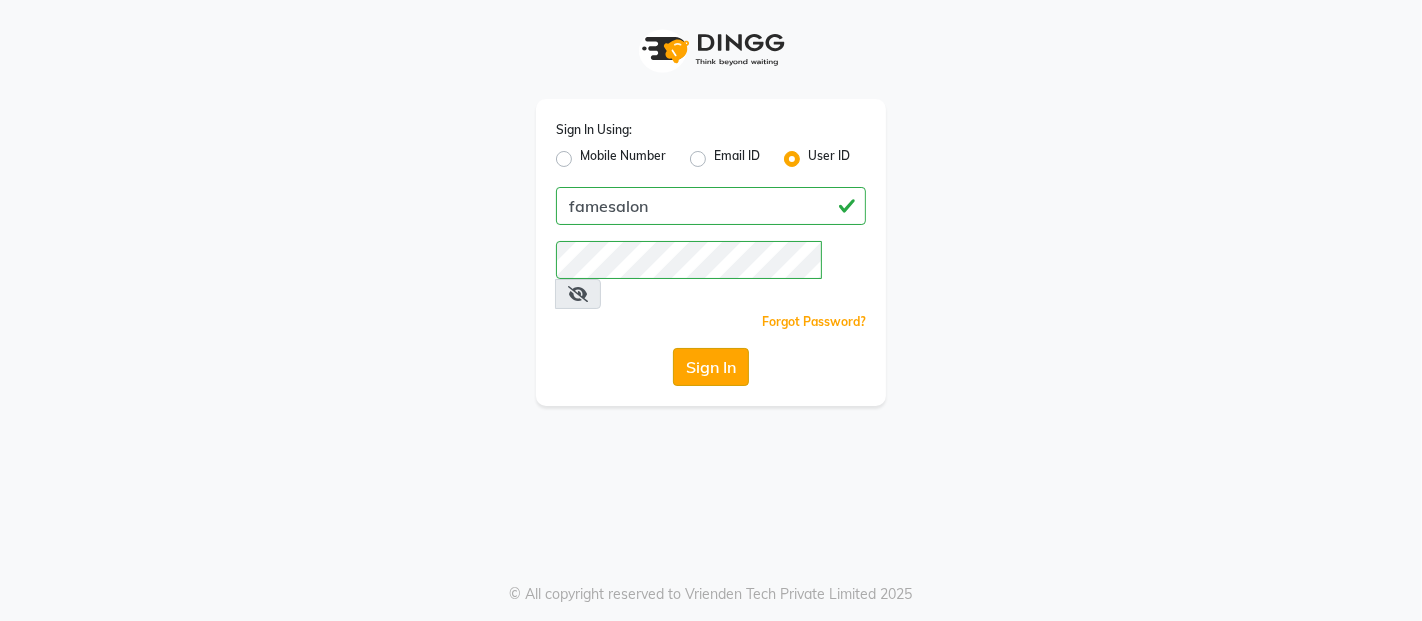 click on "Sign In" 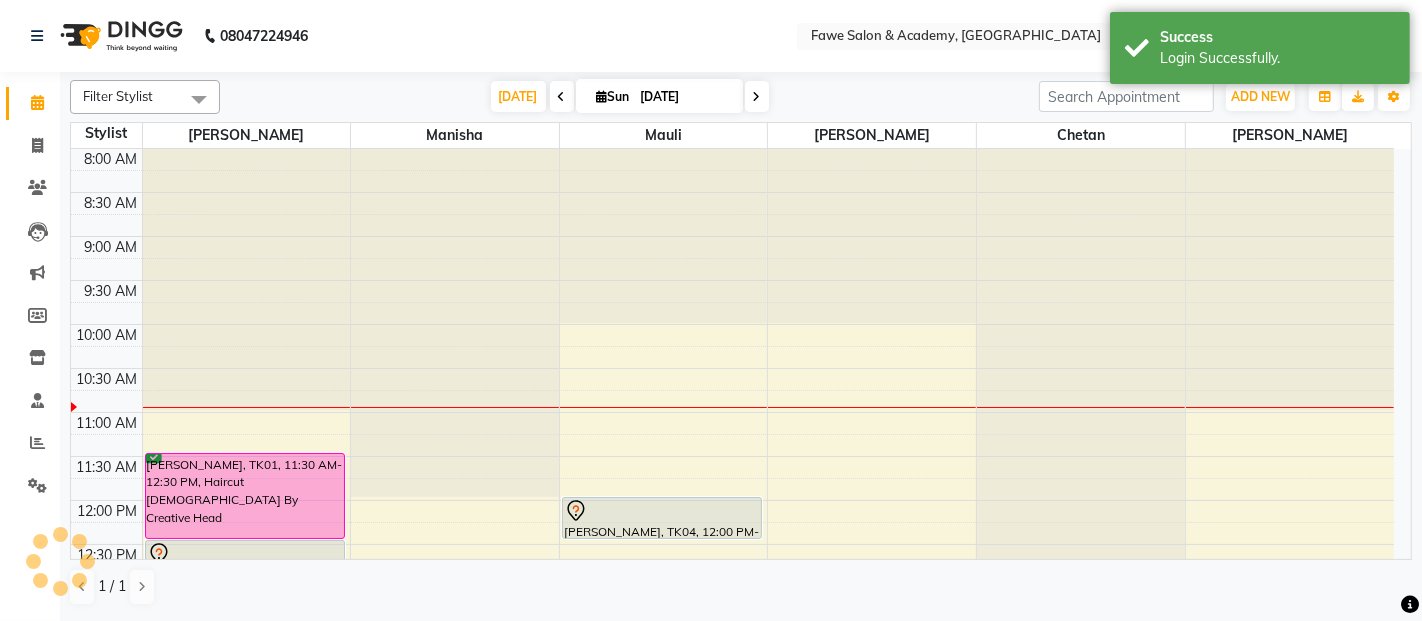 scroll, scrollTop: 0, scrollLeft: 0, axis: both 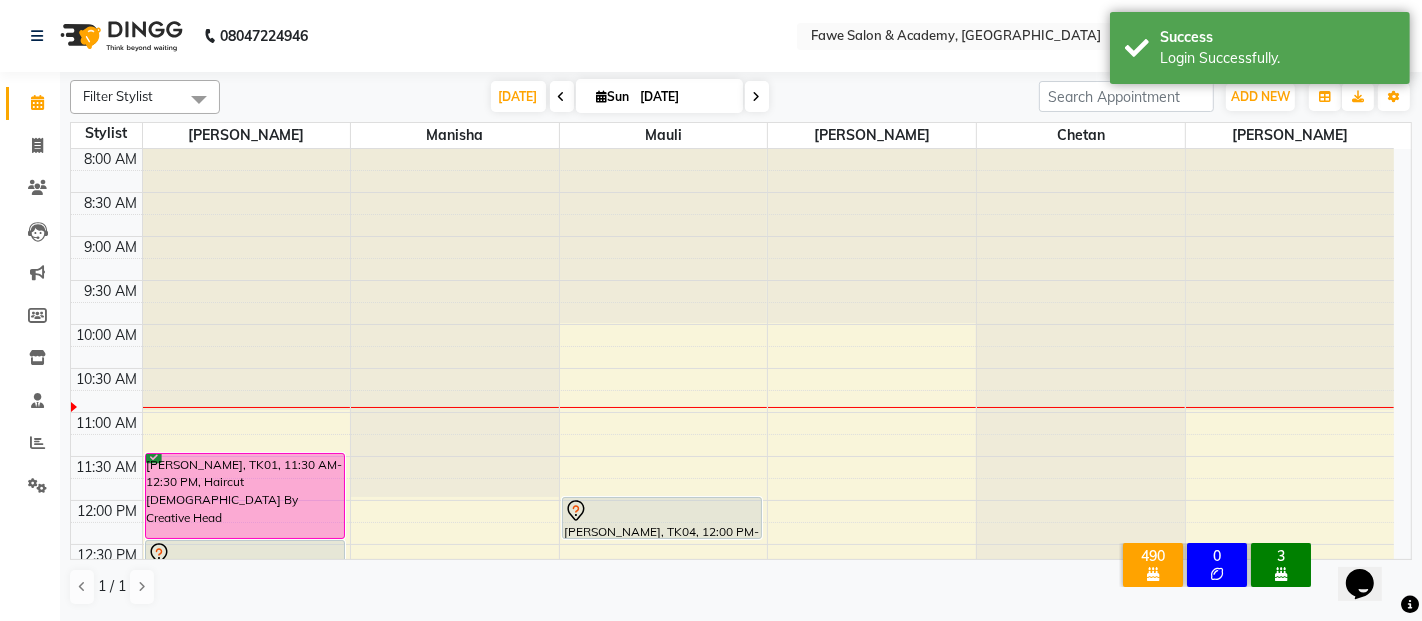 click at bounding box center (562, 96) 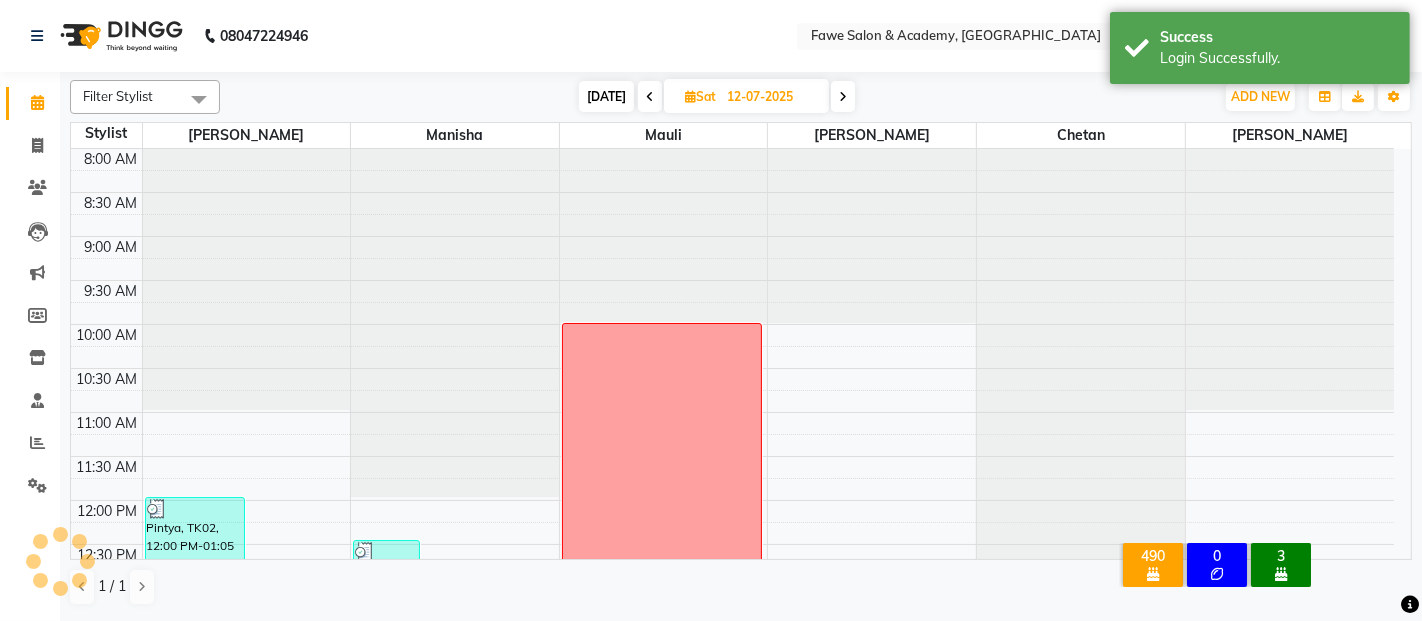 scroll, scrollTop: 174, scrollLeft: 0, axis: vertical 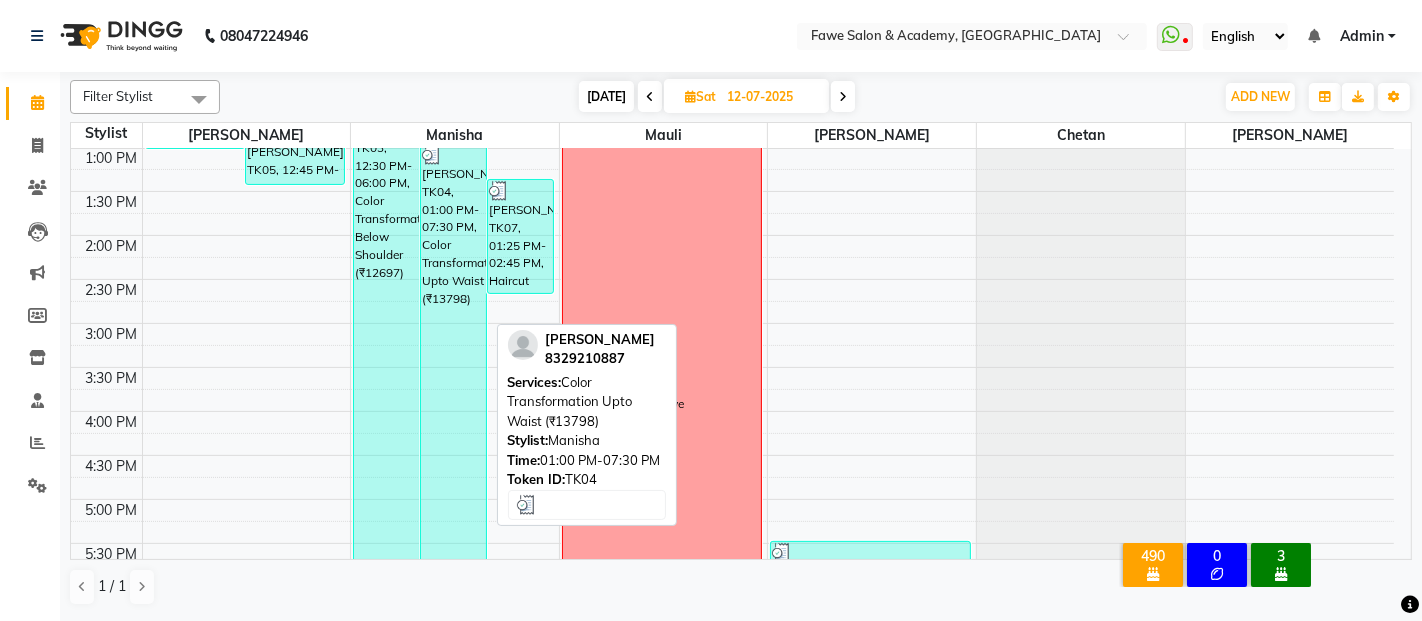 click on "[PERSON_NAME], TK04, 01:00 PM-07:30 PM, Color Transformation Upto Waist (₹13798)" at bounding box center (453, 425) 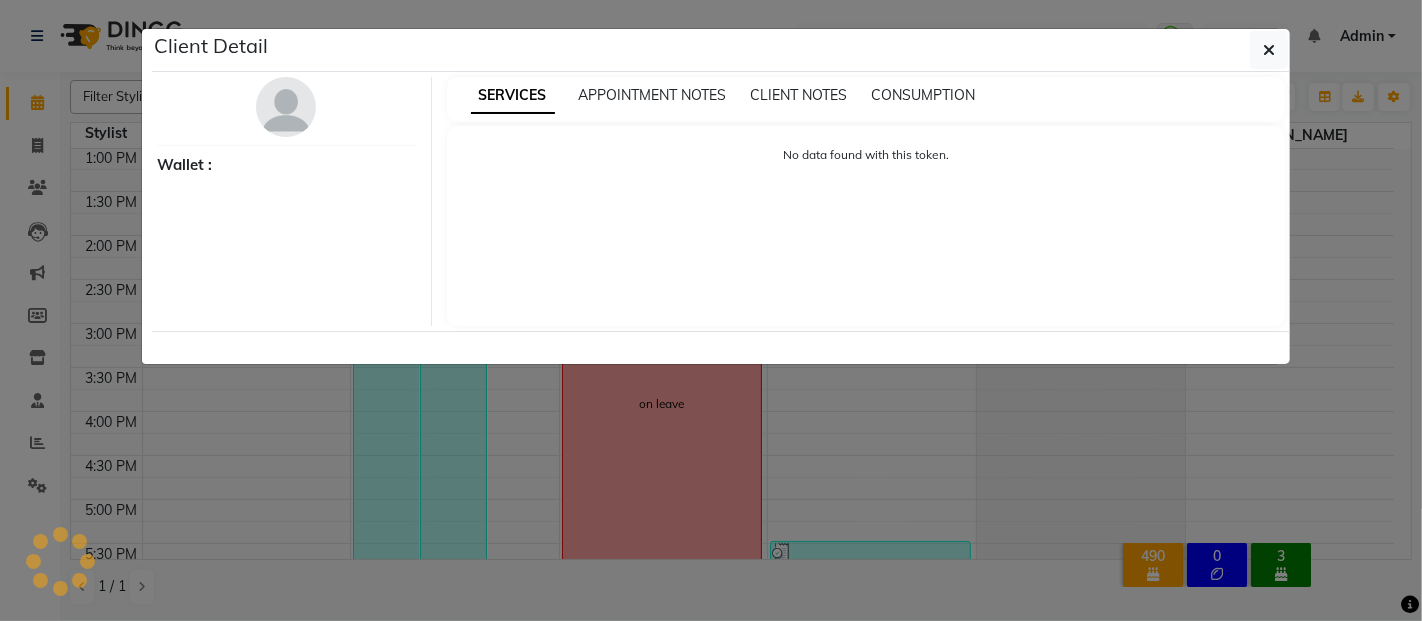select on "3" 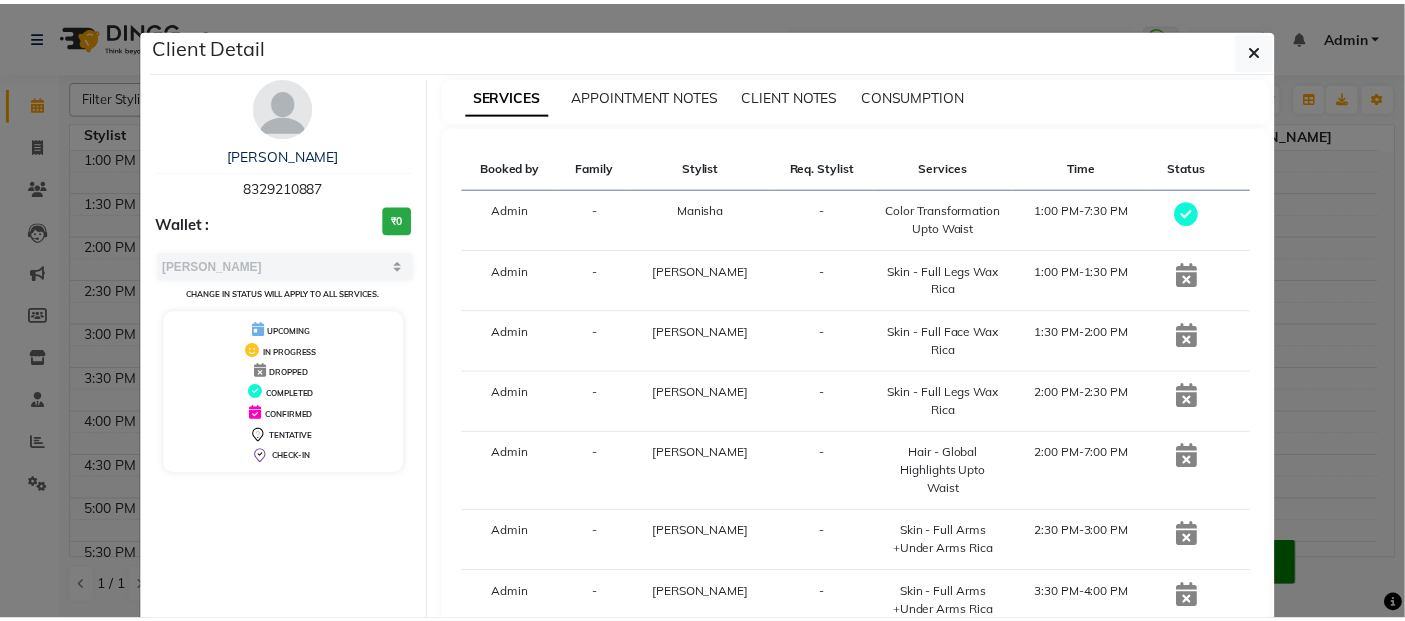scroll, scrollTop: 303, scrollLeft: 0, axis: vertical 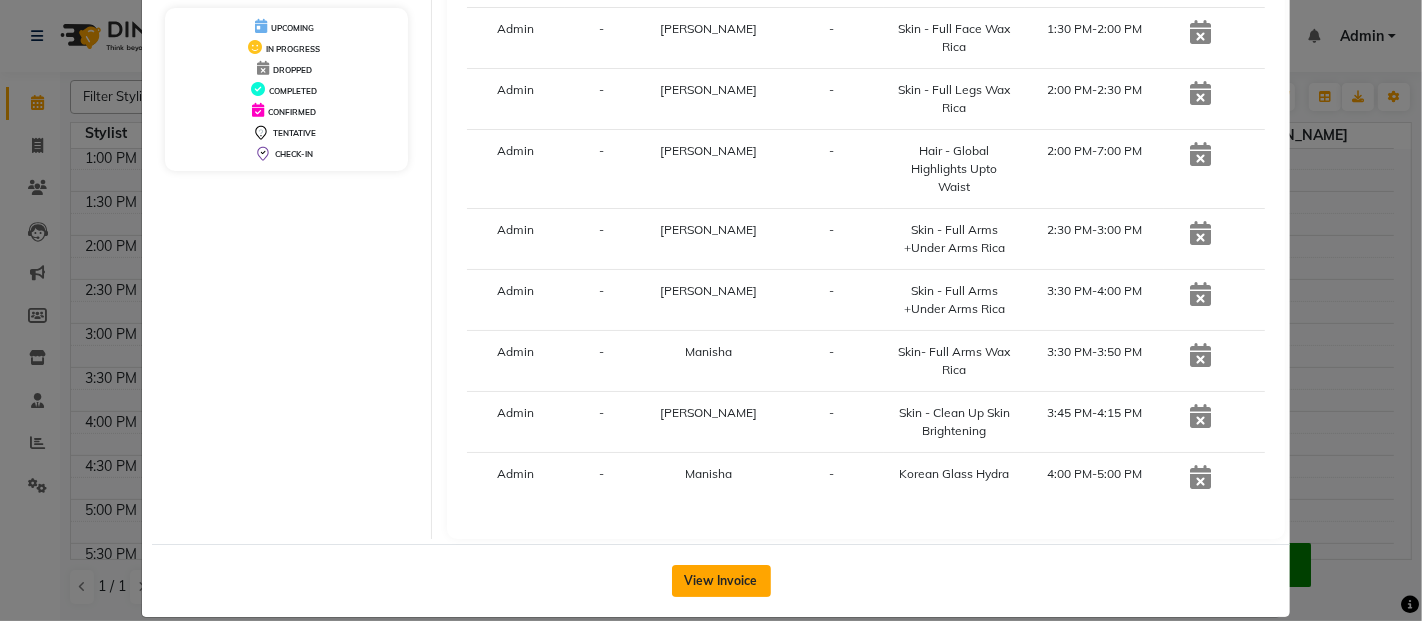 click on "View Invoice" 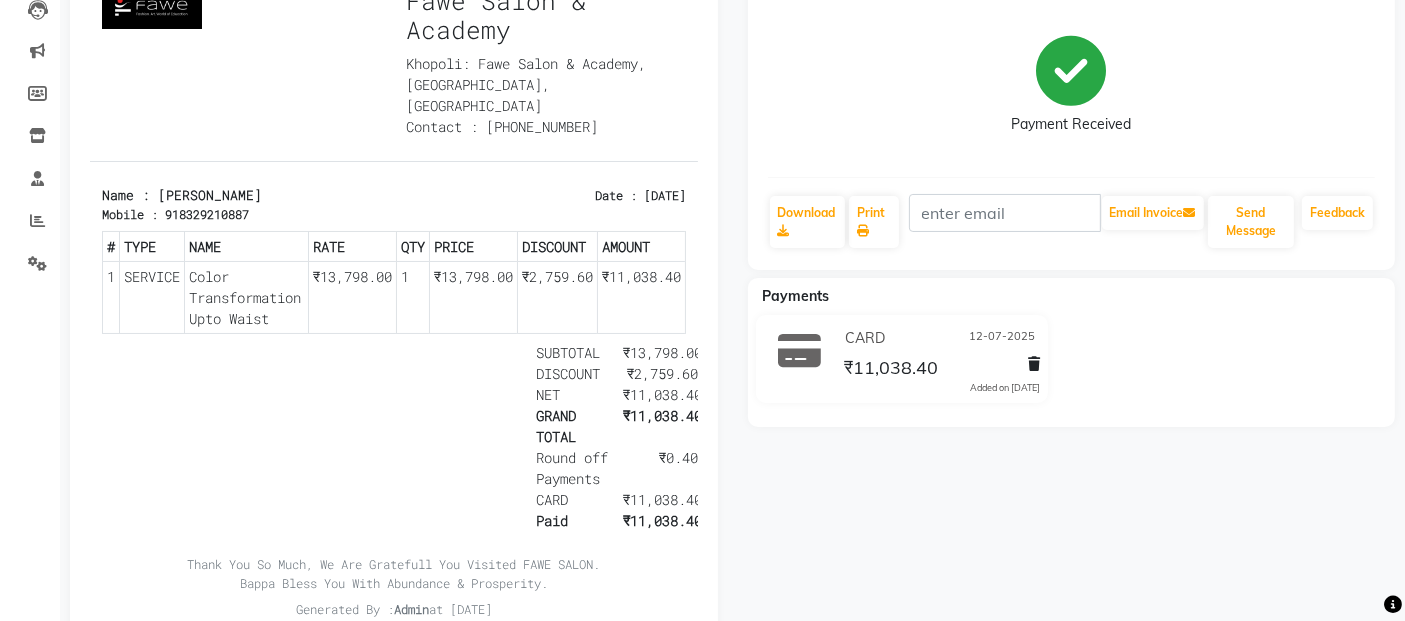 scroll, scrollTop: 311, scrollLeft: 0, axis: vertical 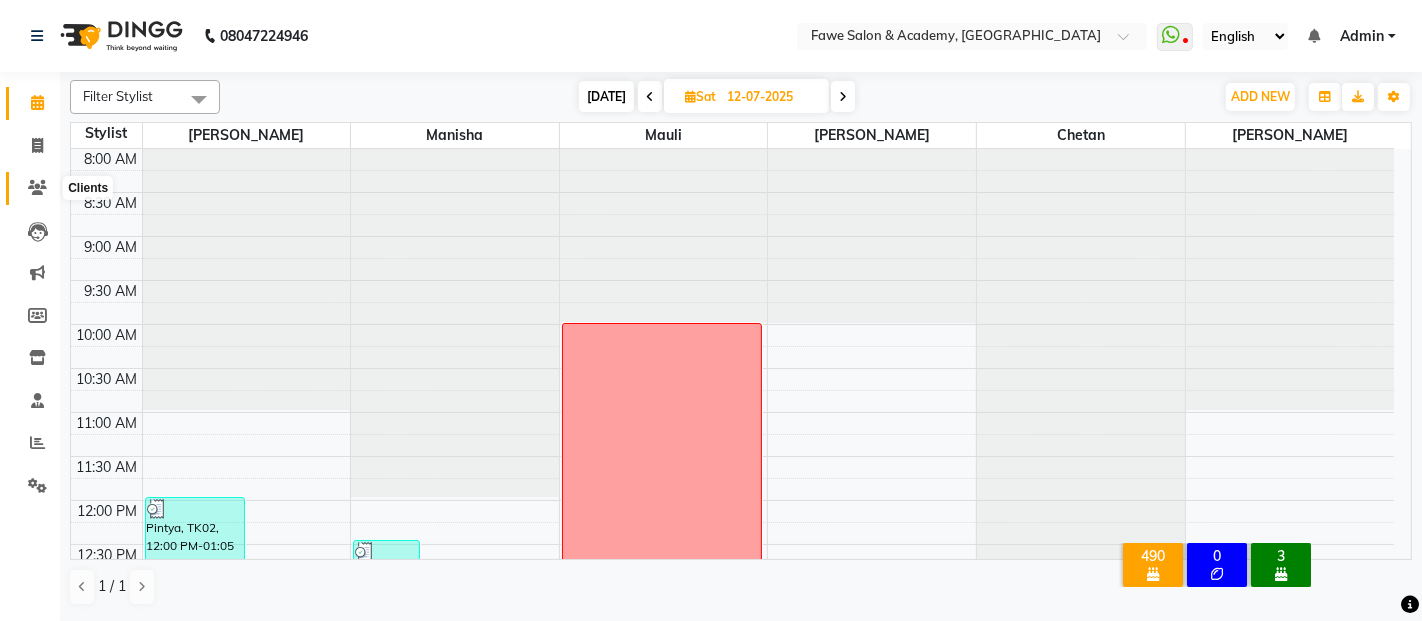 click 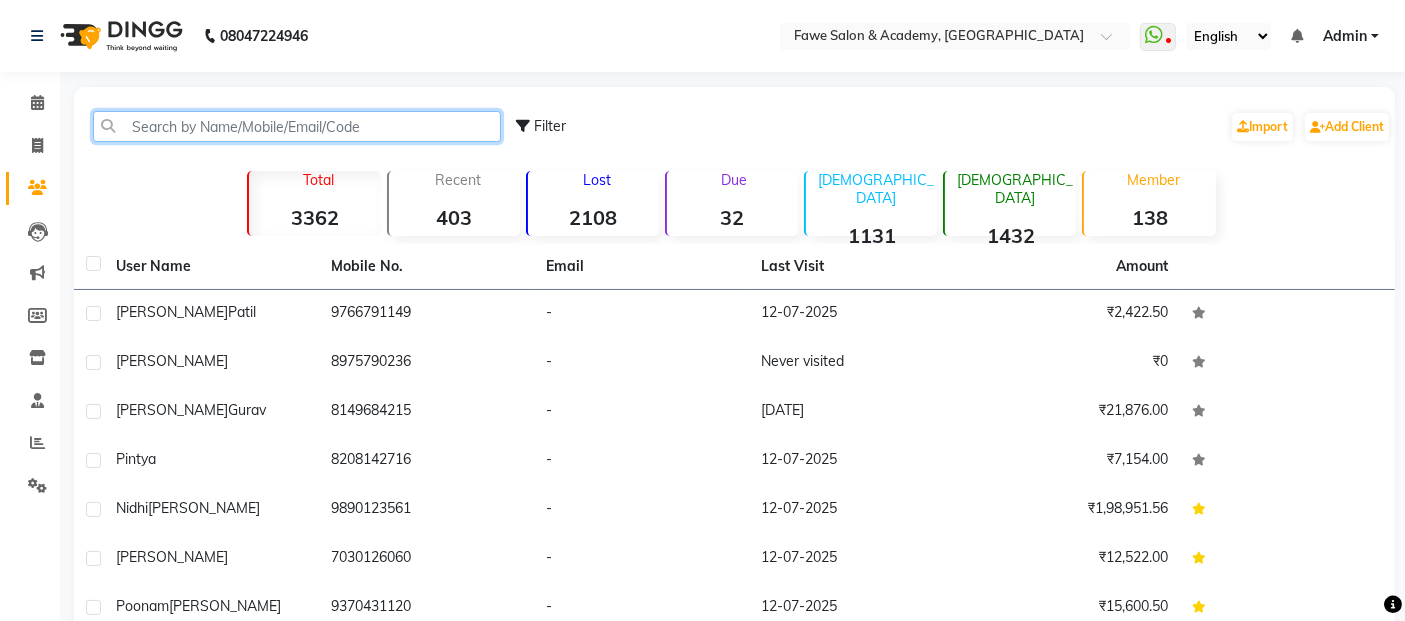click 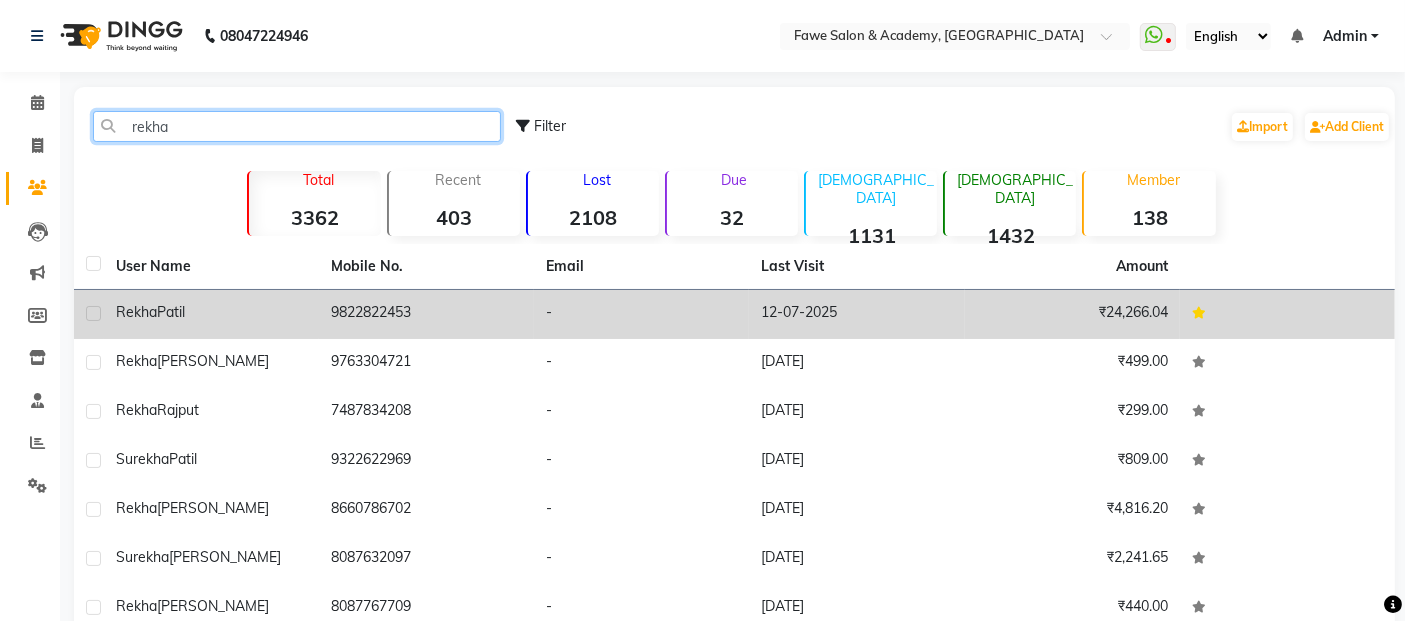 type on "rekha" 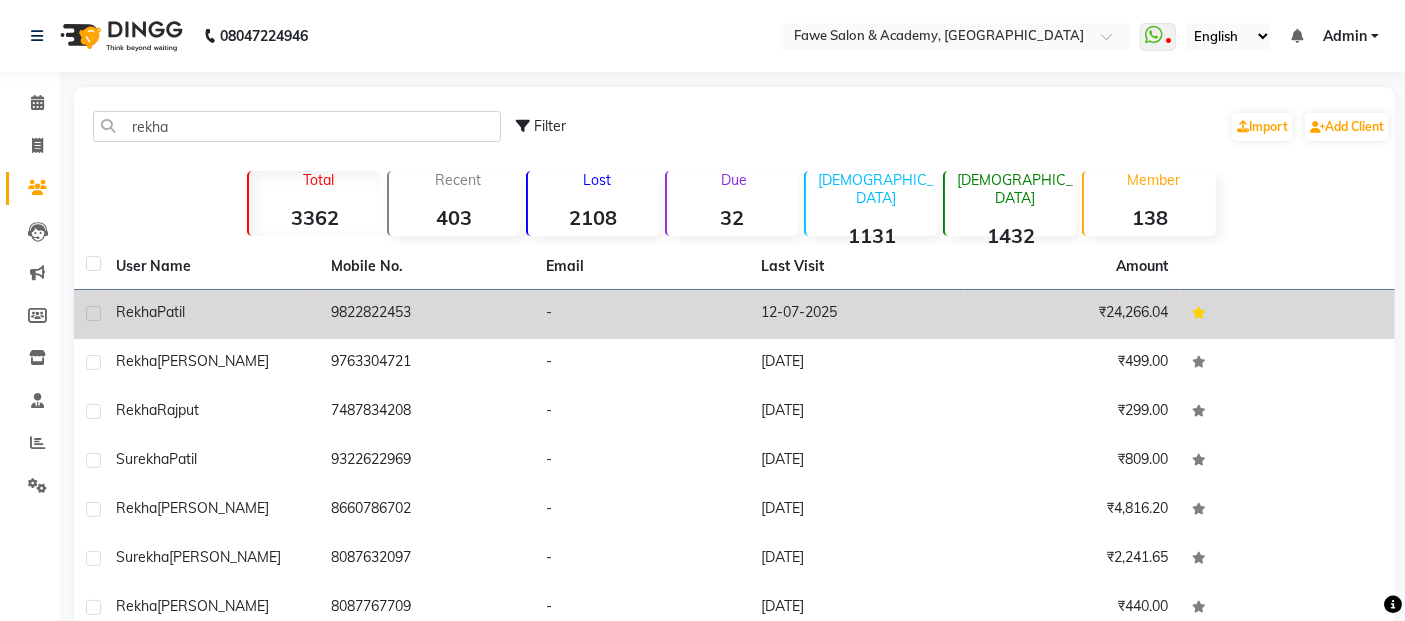 click on "9822822453" 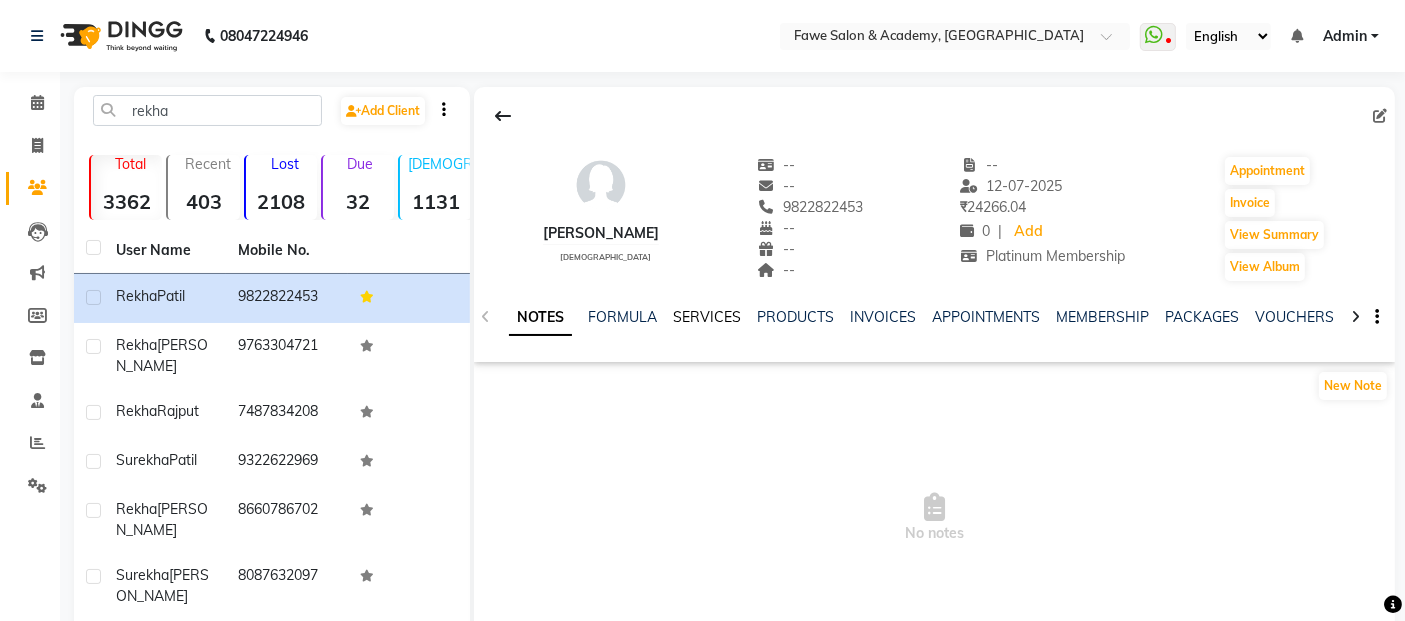 click on "SERVICES" 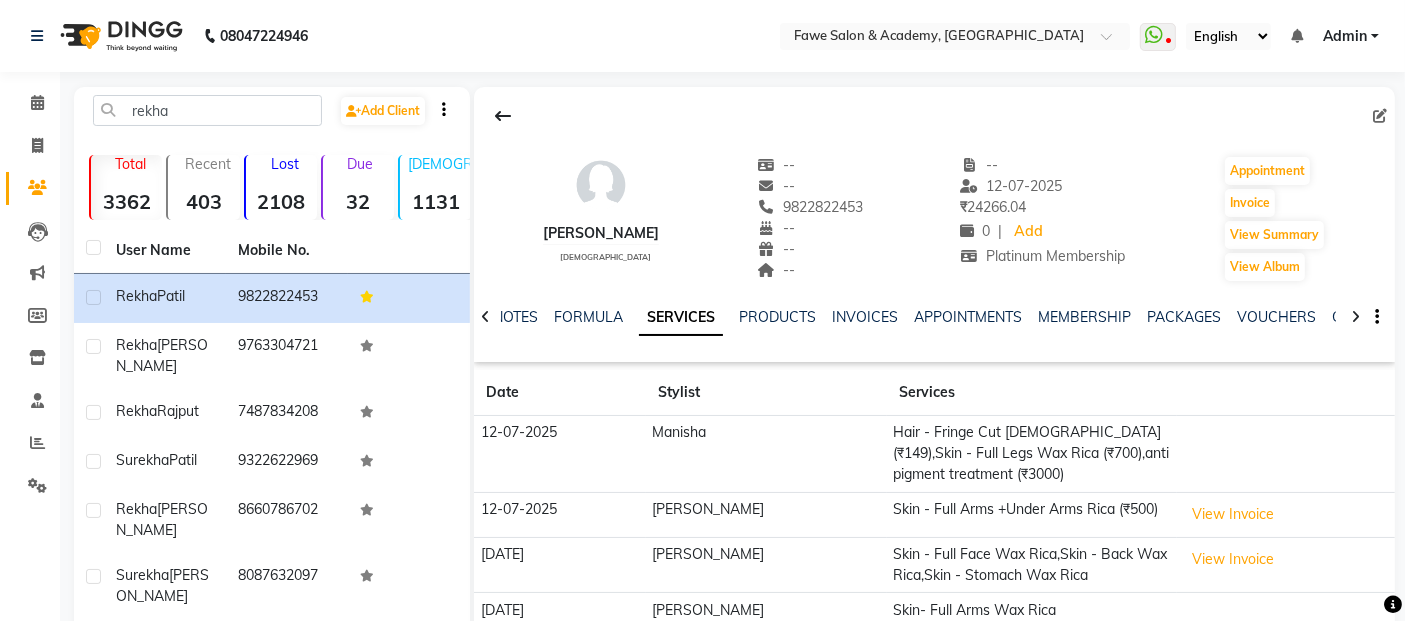 scroll, scrollTop: 88, scrollLeft: 0, axis: vertical 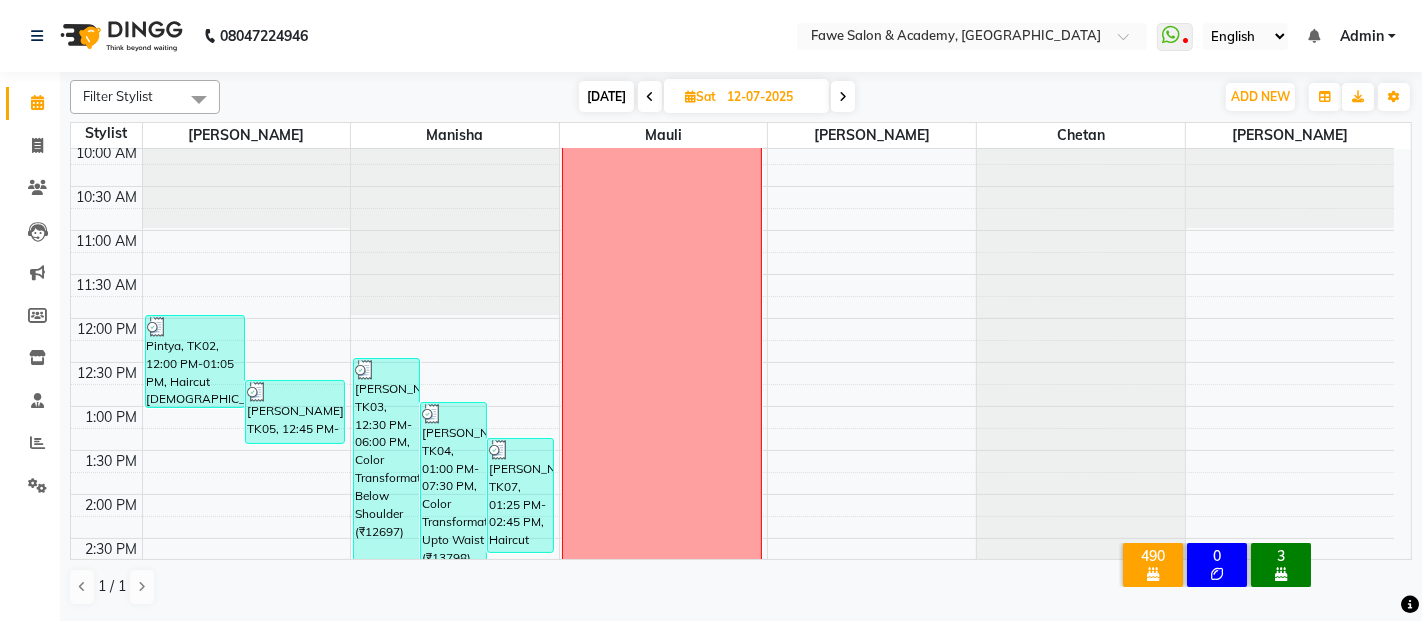 click at bounding box center [843, 97] 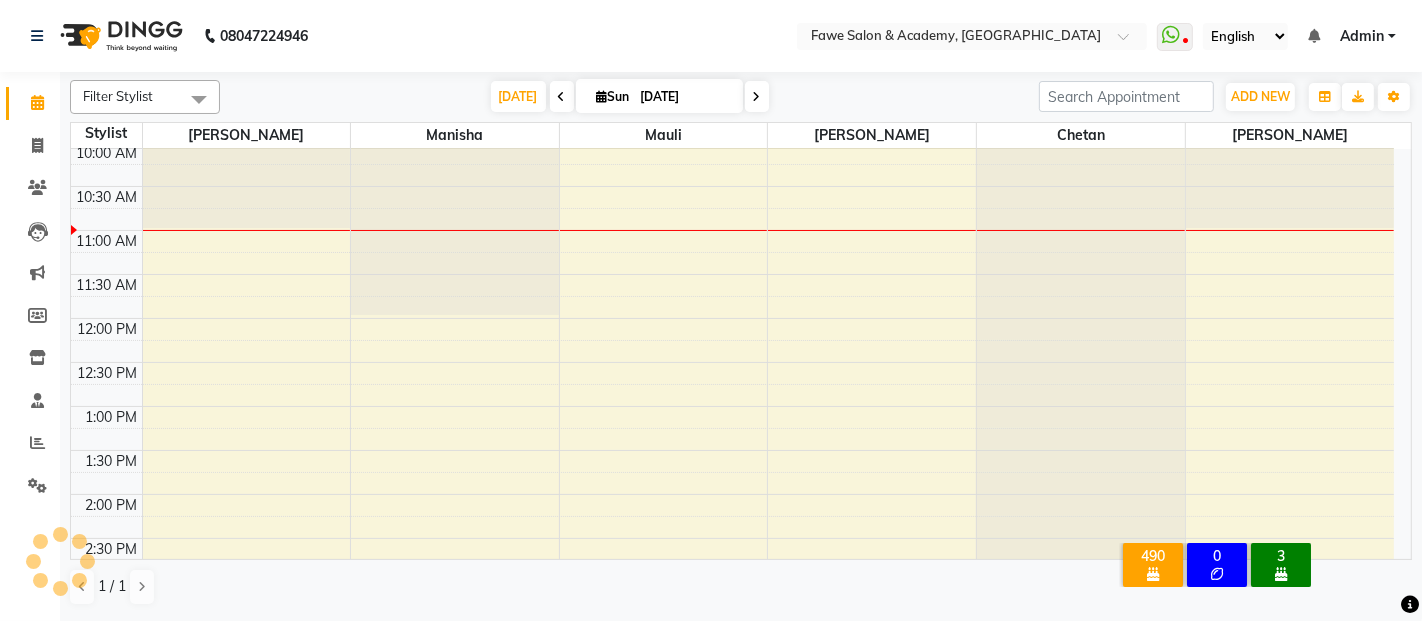 scroll, scrollTop: 262, scrollLeft: 0, axis: vertical 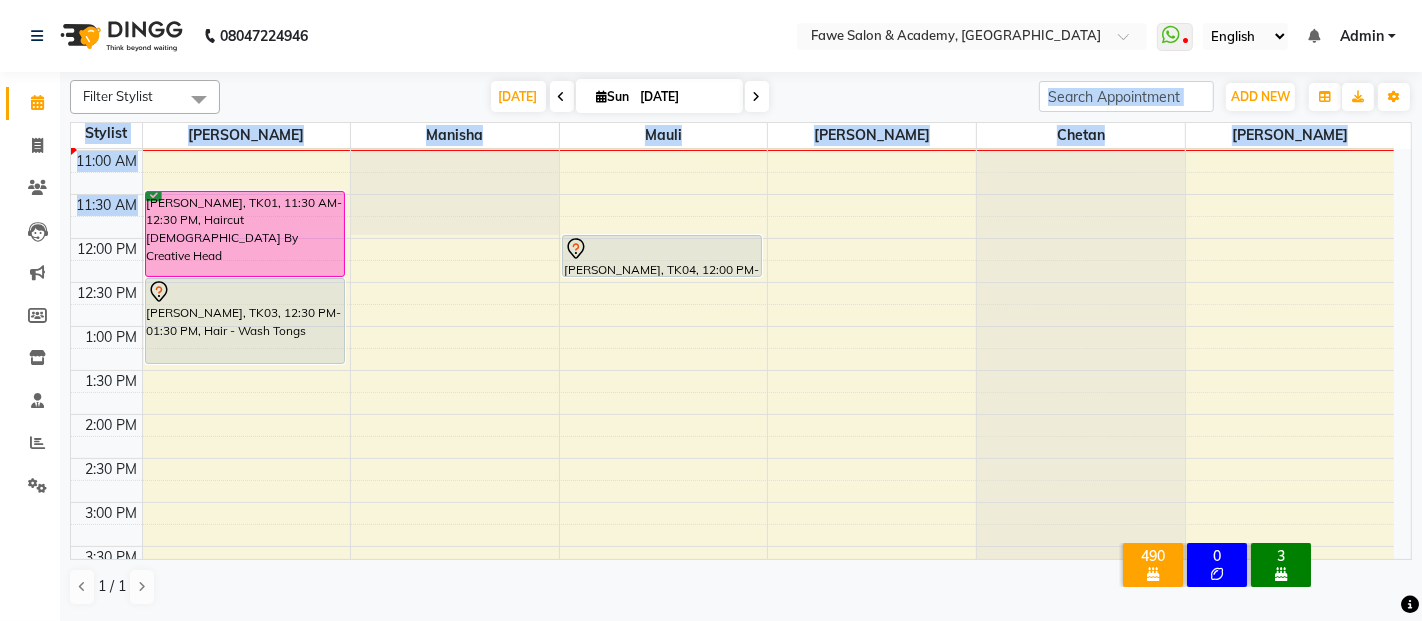 drag, startPoint x: 838, startPoint y: 98, endPoint x: 657, endPoint y: 232, distance: 225.20435 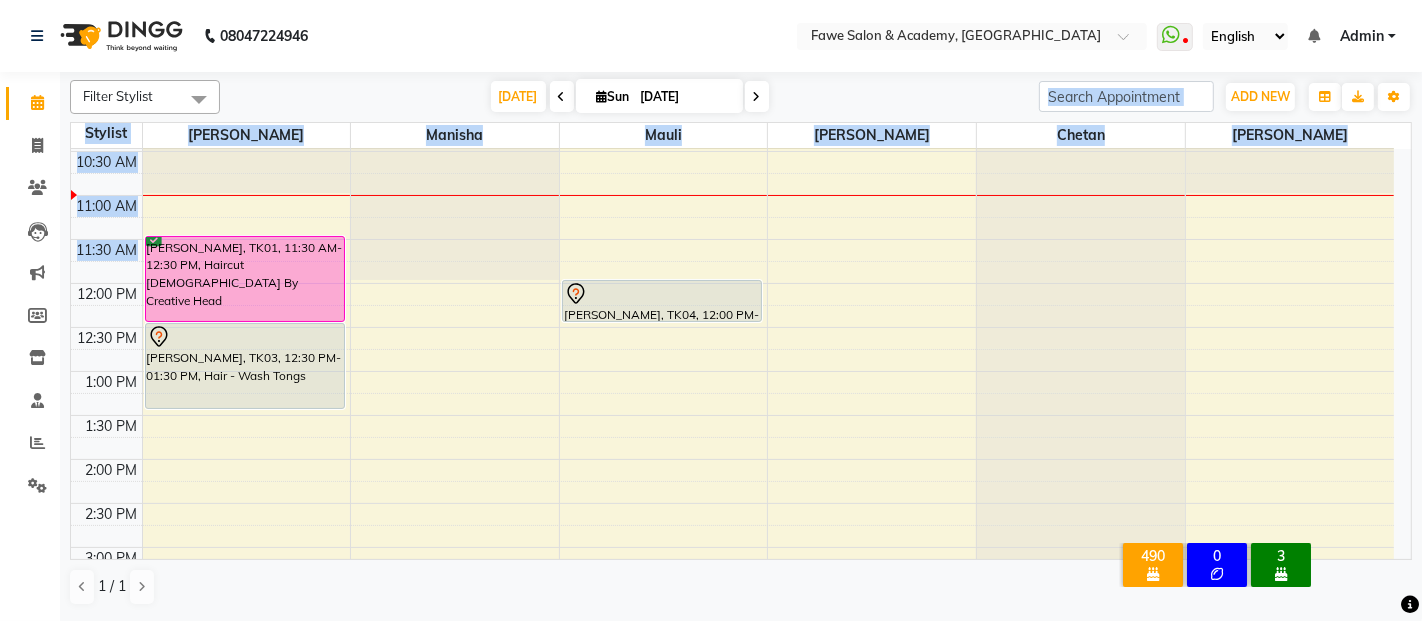 scroll, scrollTop: 173, scrollLeft: 0, axis: vertical 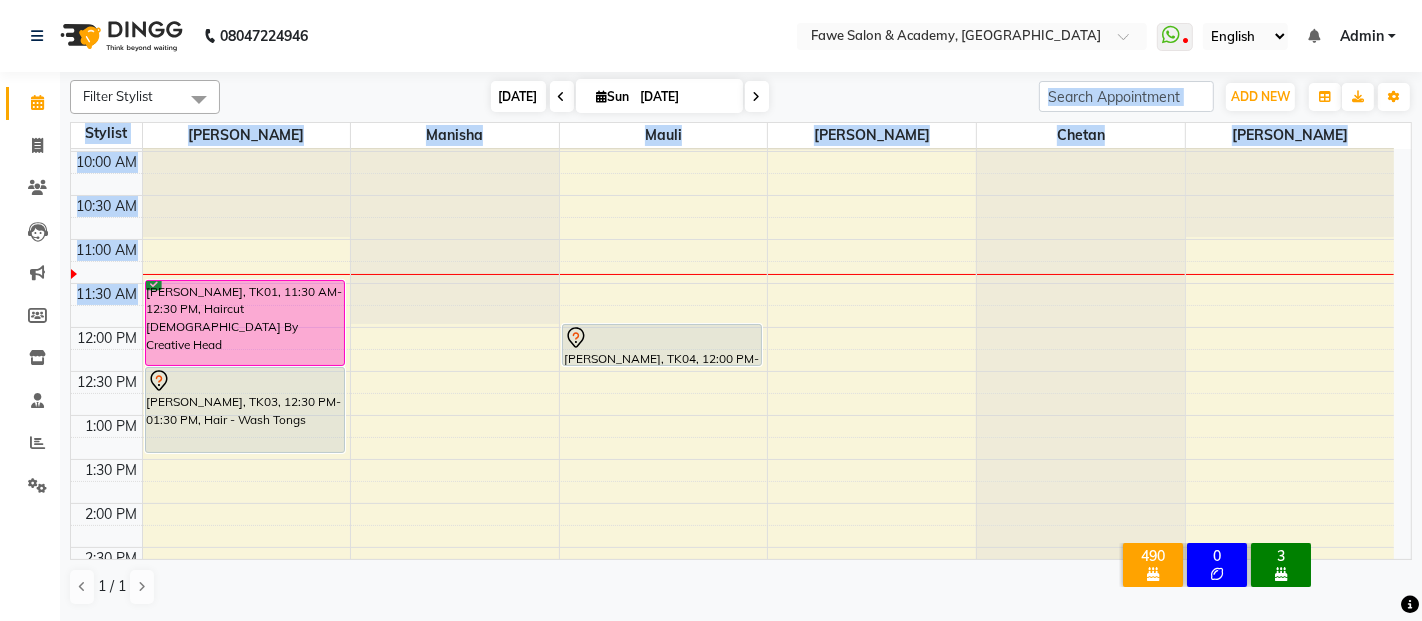 click on "[DATE]" at bounding box center (518, 96) 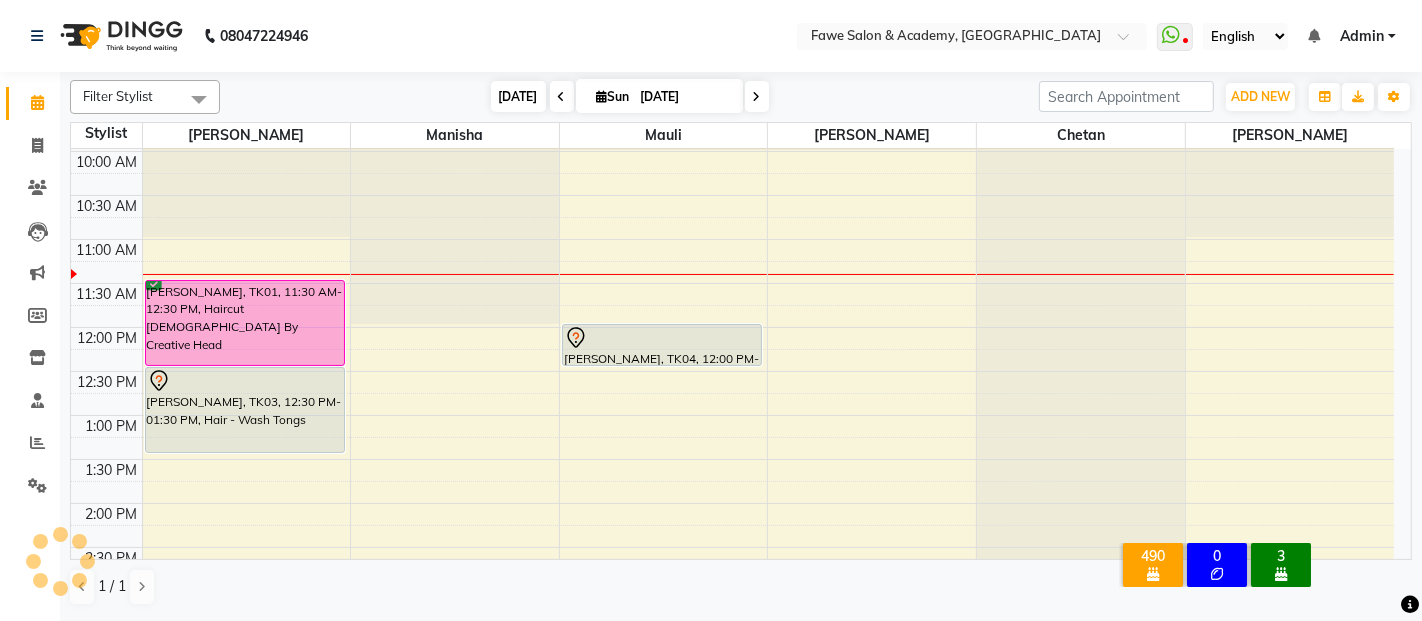 scroll, scrollTop: 262, scrollLeft: 0, axis: vertical 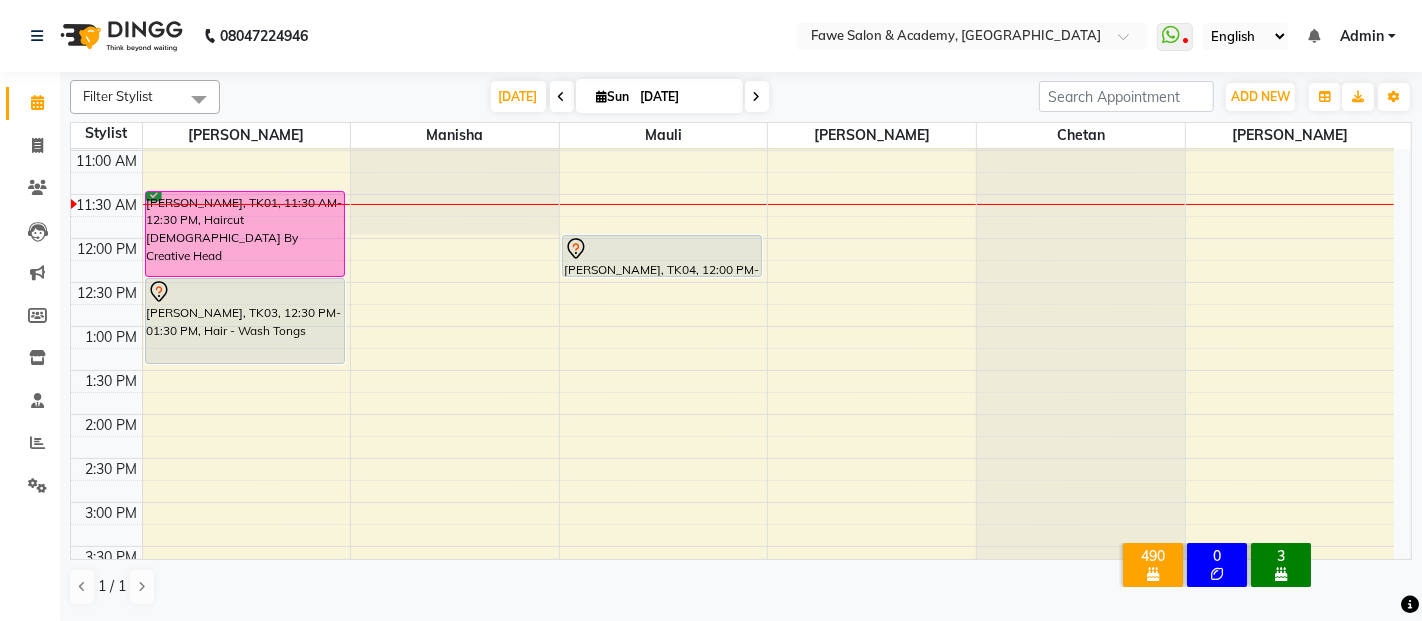 click at bounding box center (562, 97) 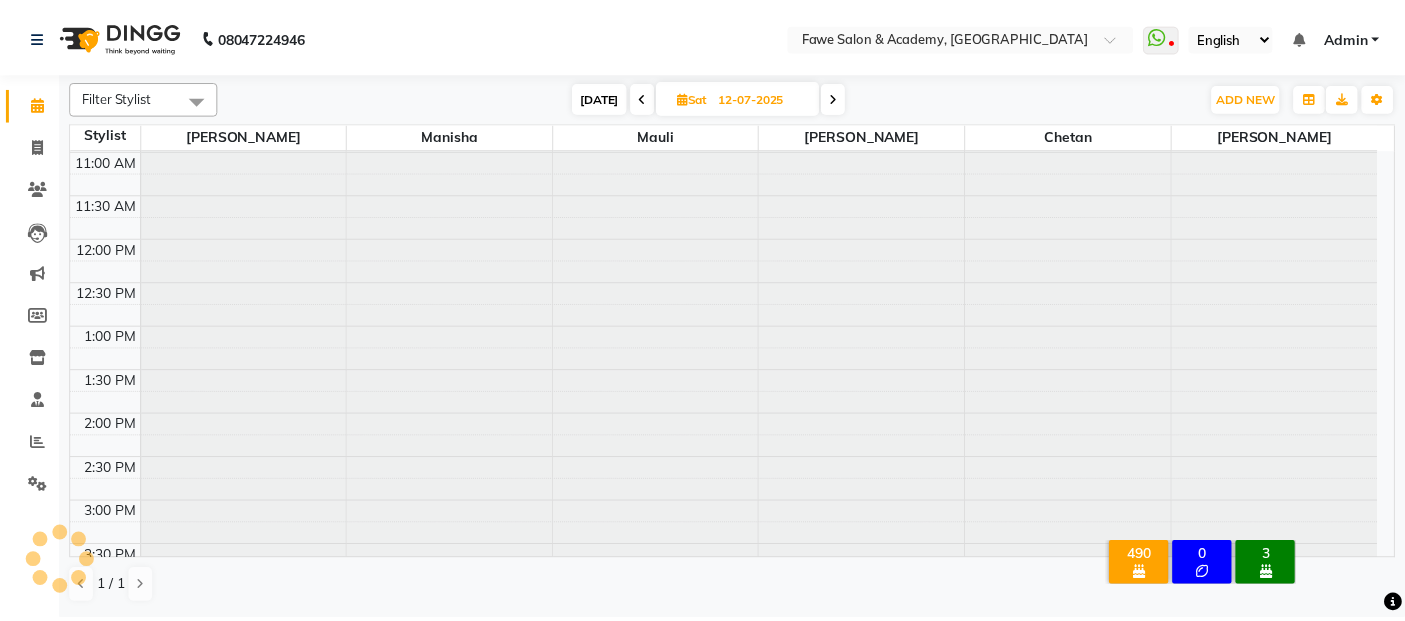 scroll, scrollTop: 262, scrollLeft: 0, axis: vertical 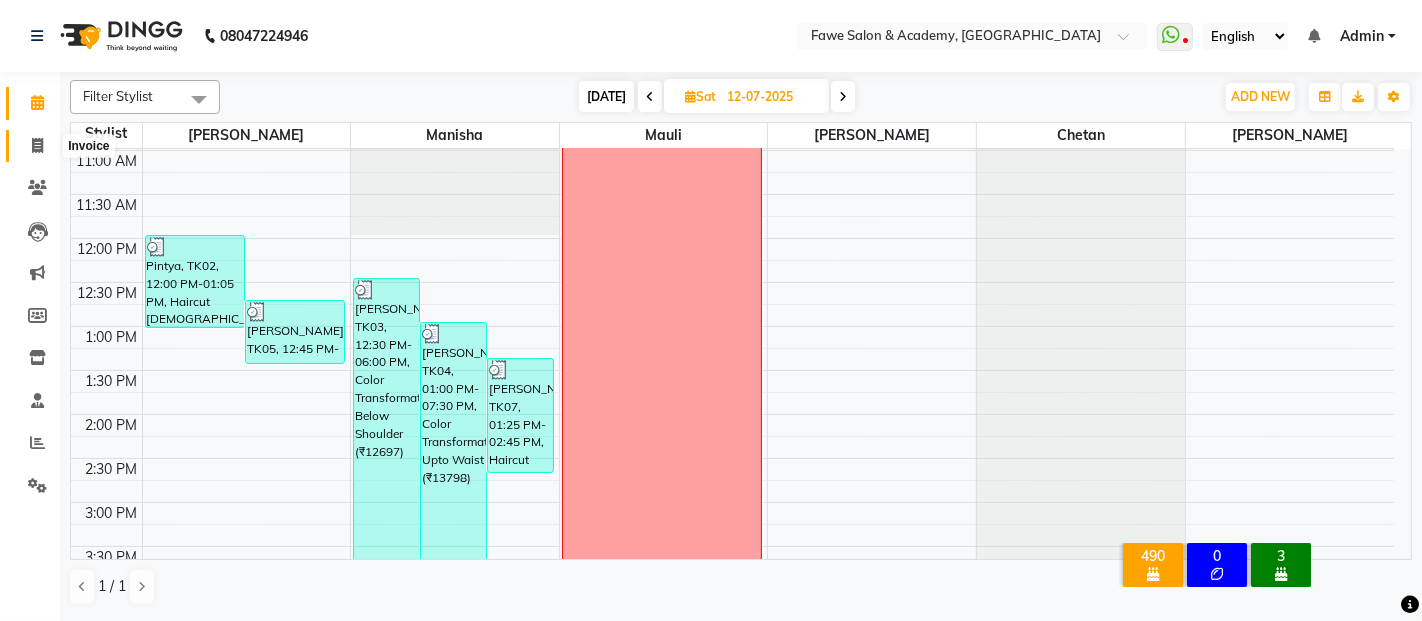 click 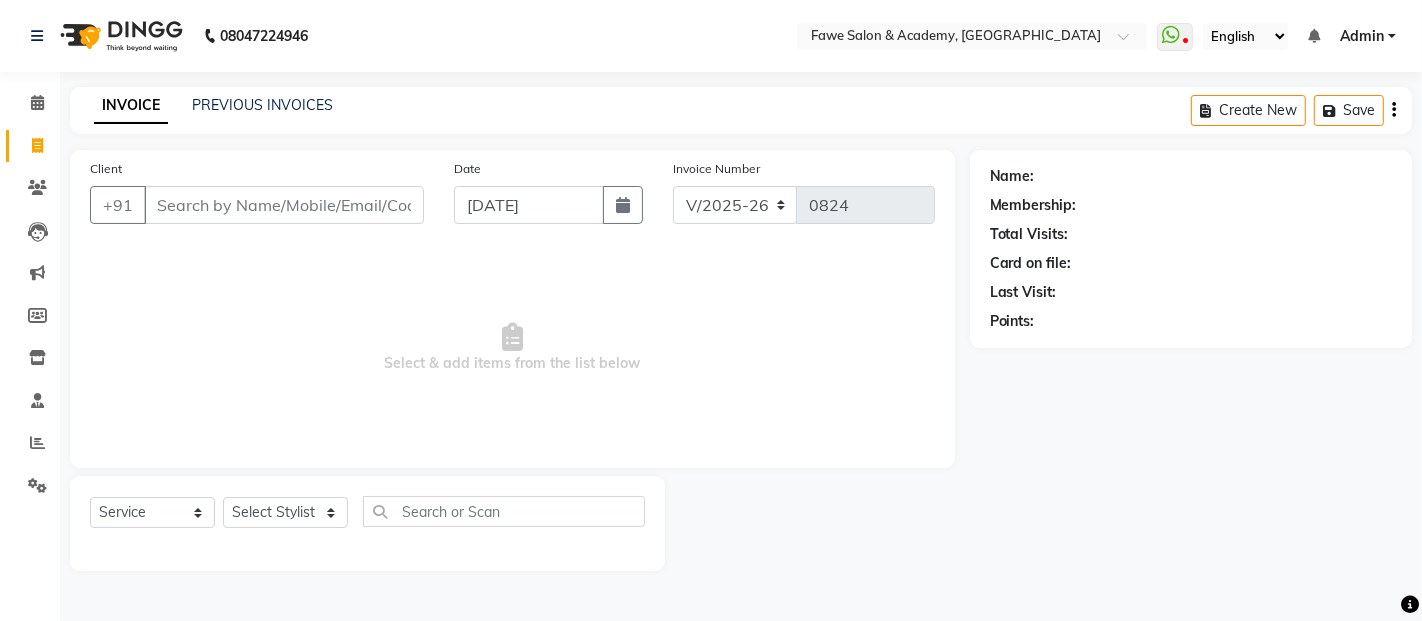 click on "Client" at bounding box center (284, 205) 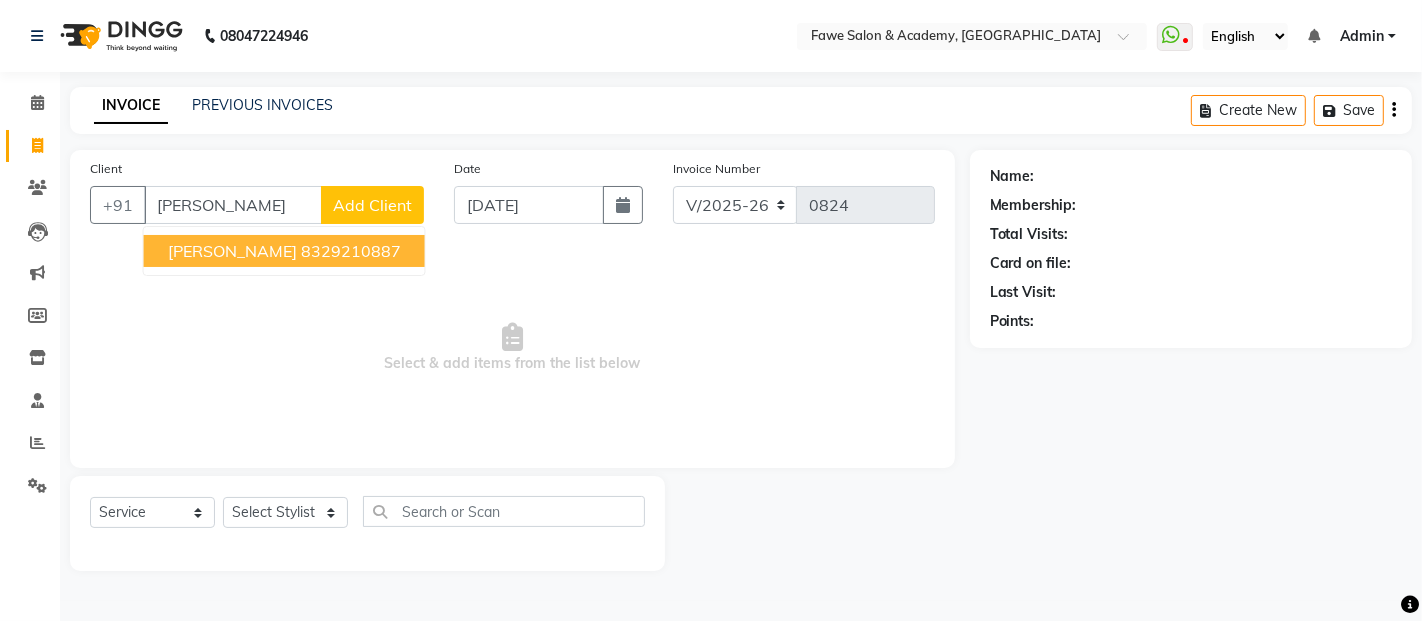 click on "Sayee Patil  8329210887" at bounding box center (284, 251) 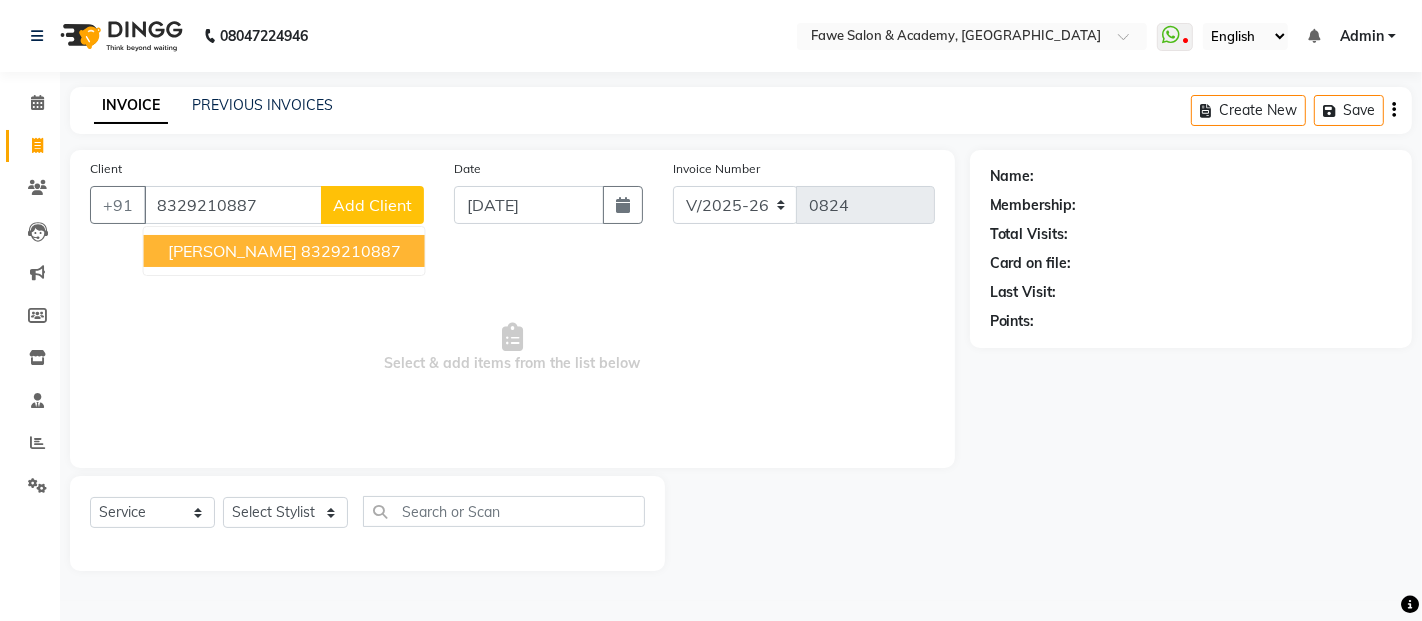 type on "8329210887" 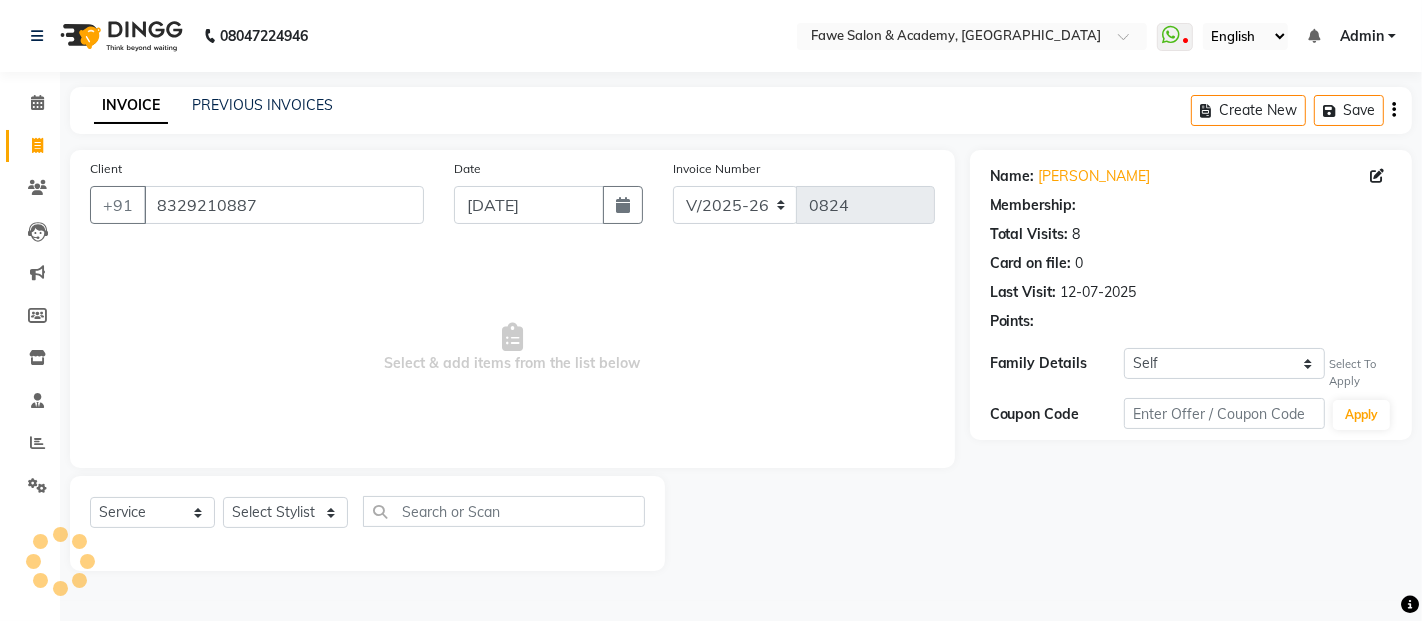 select on "1: Object" 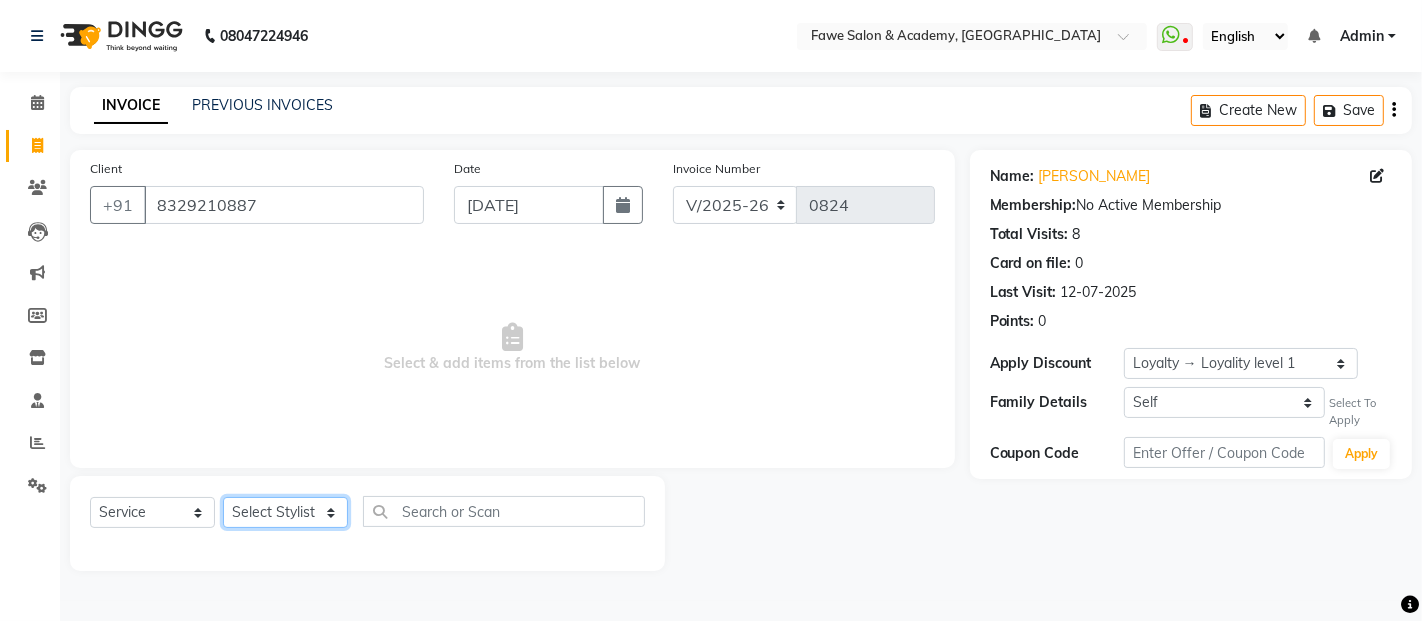 click on "Select Stylist Akshata Chetan Fawe Manisha Manisha Shah Mauli Mayuresh" 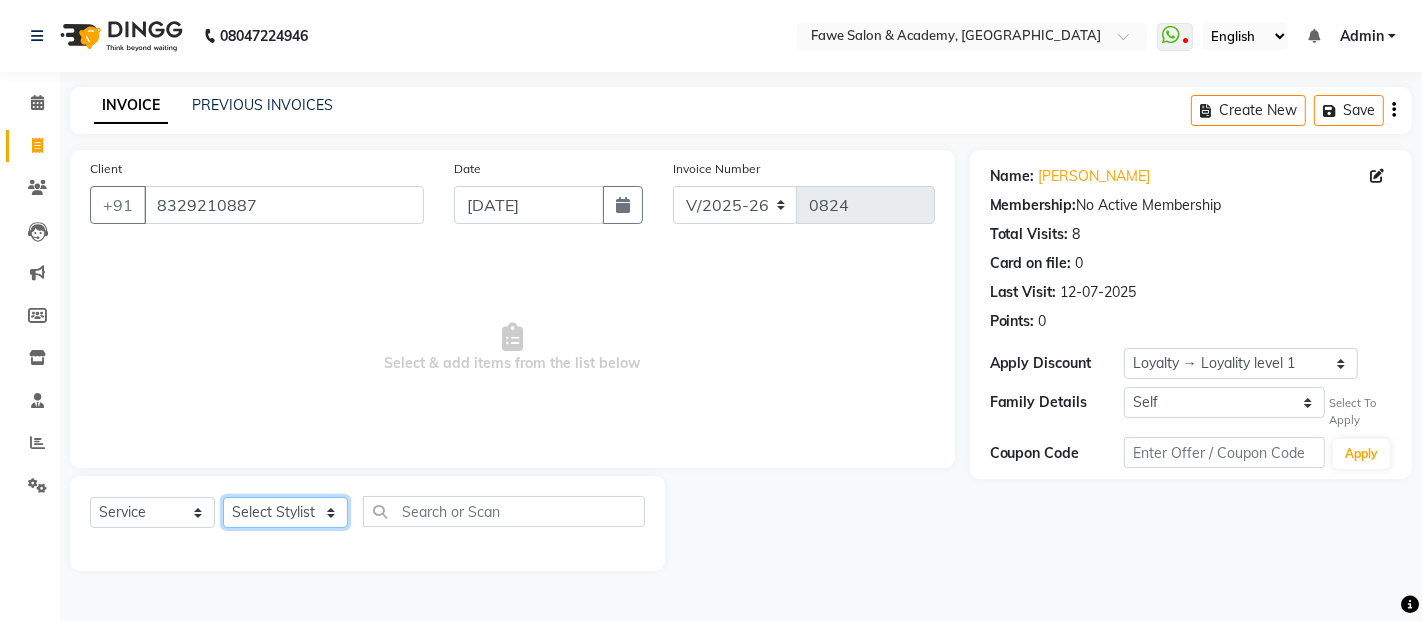 select on "41191" 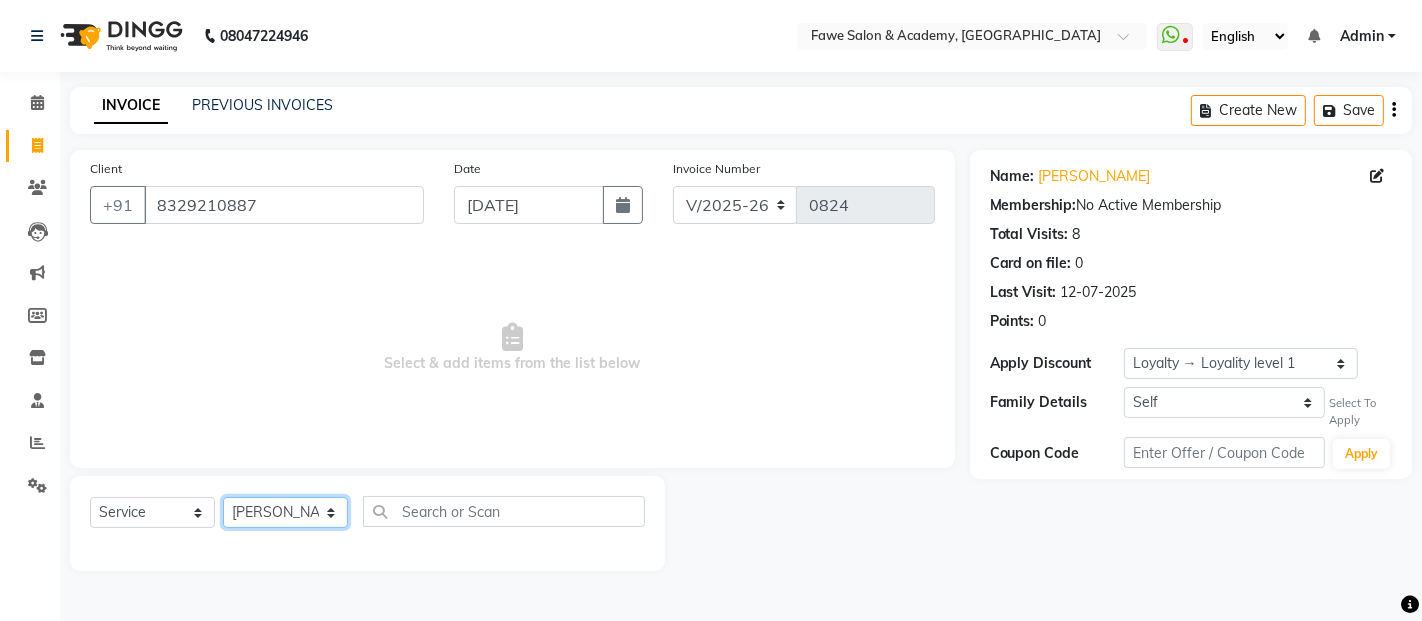 click on "Select Stylist Akshata Chetan Fawe Manisha Manisha Shah Mauli Mayuresh" 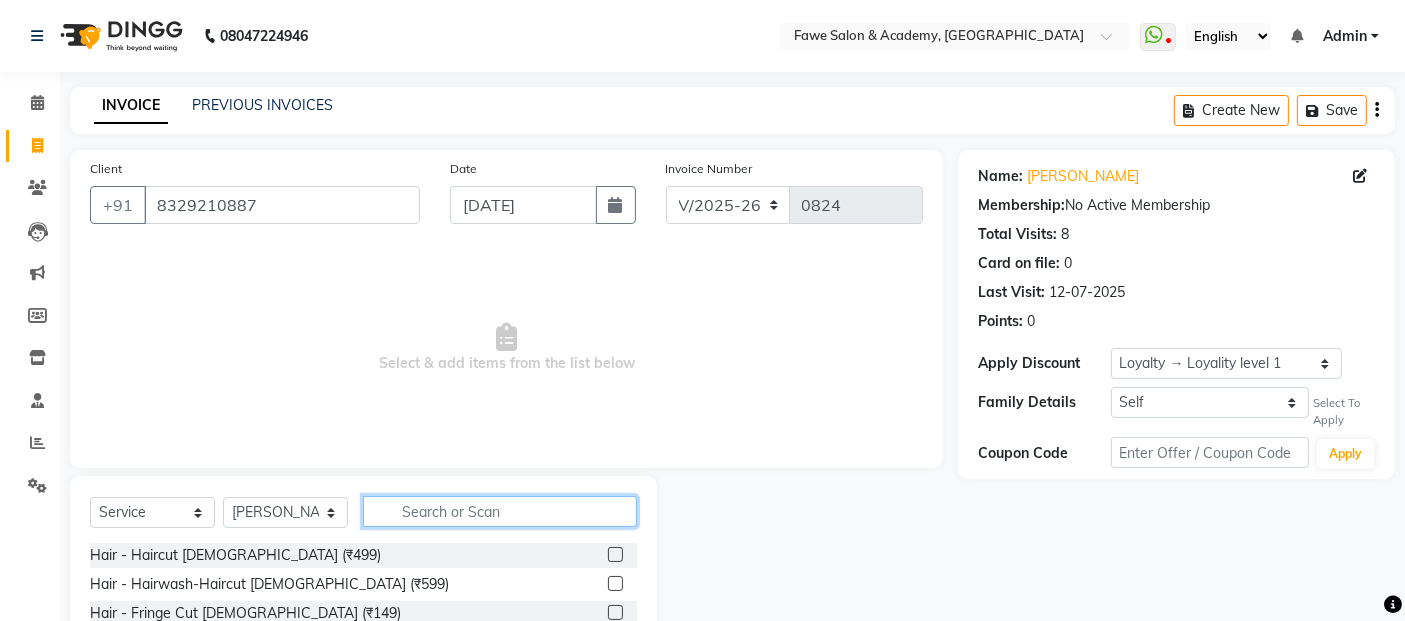 click 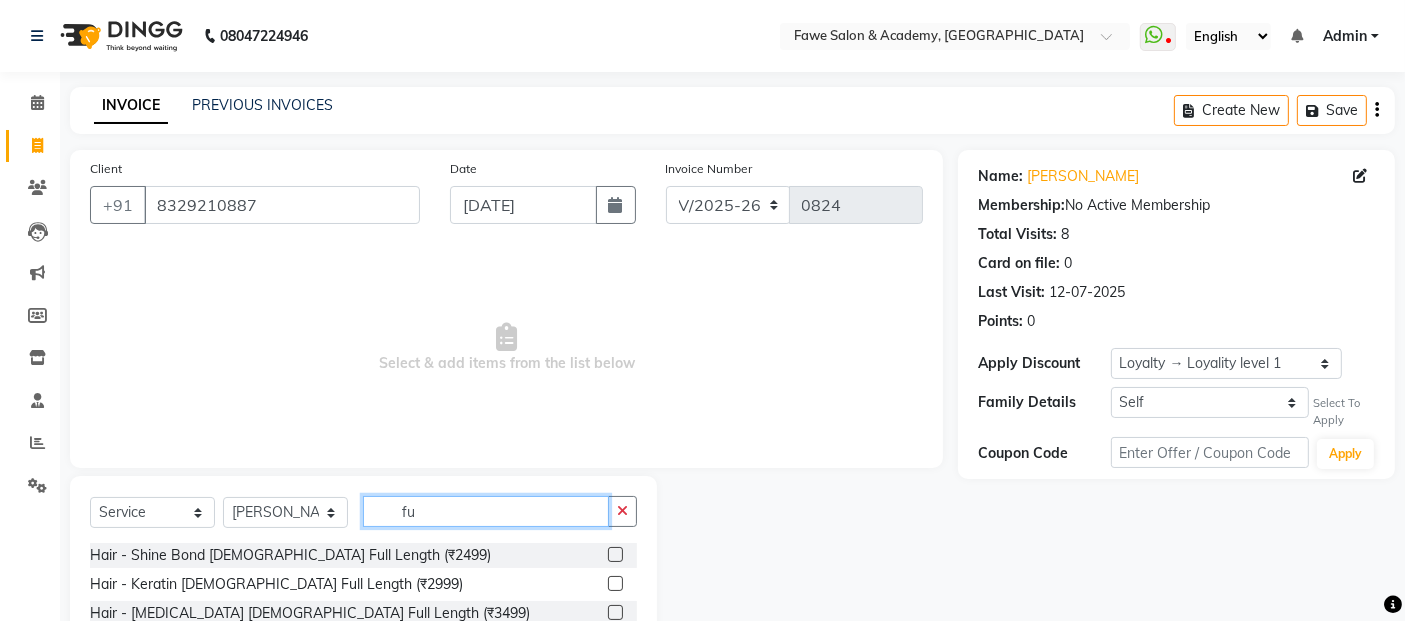 type on "f" 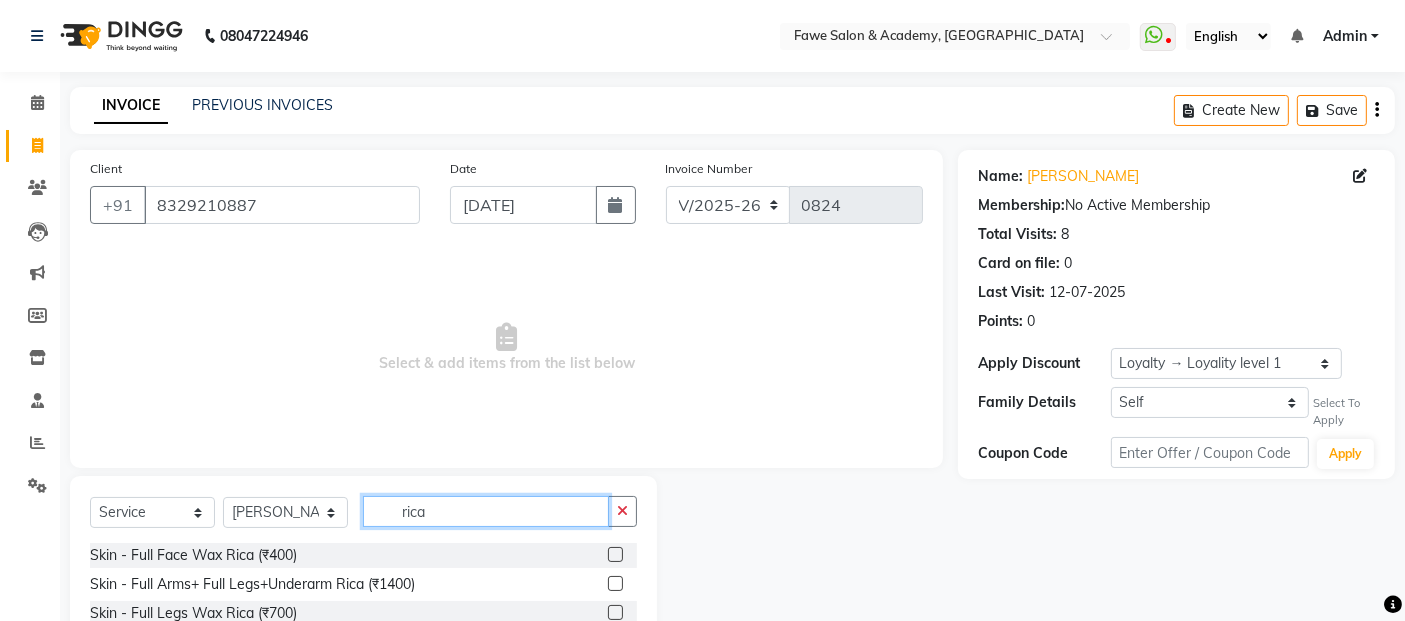 scroll, scrollTop: 88, scrollLeft: 0, axis: vertical 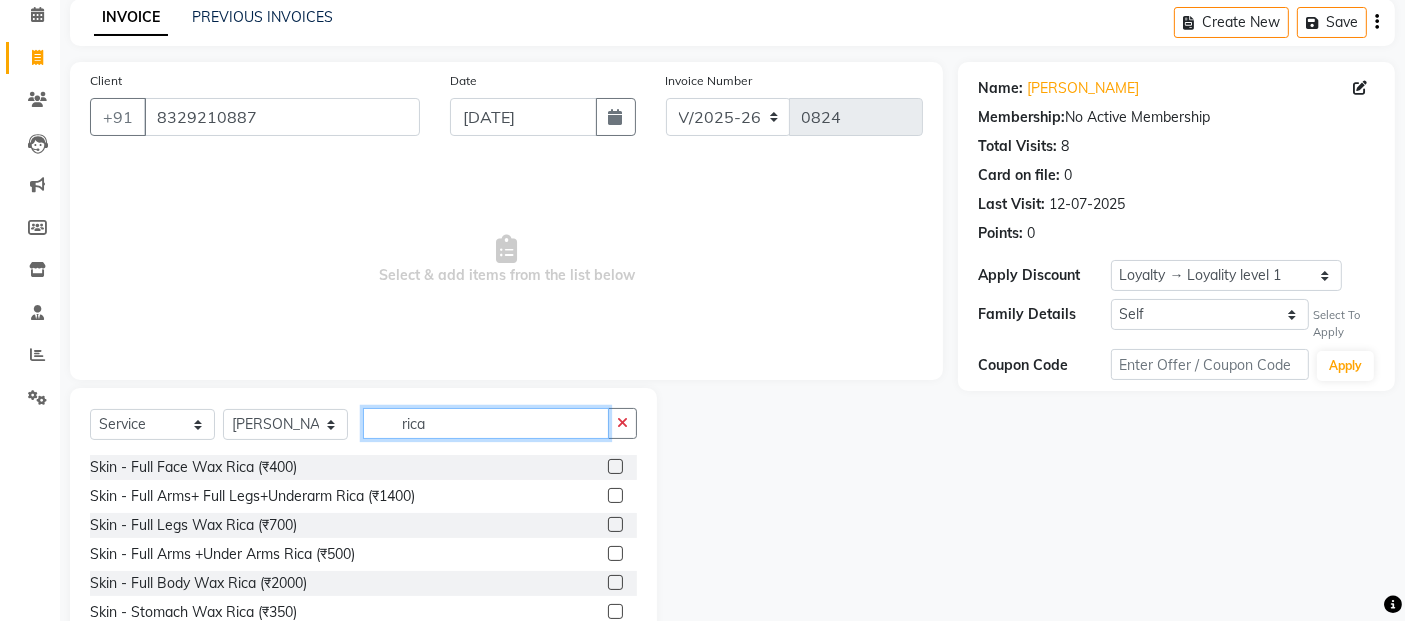 type on "rica" 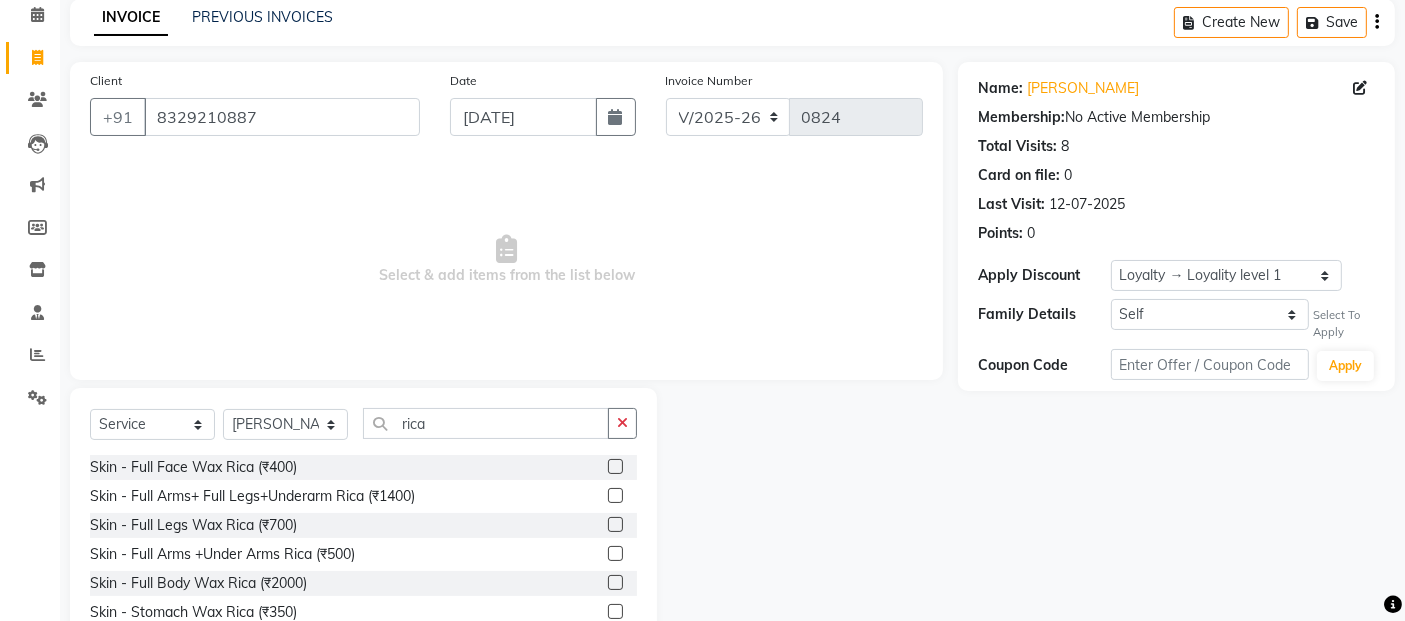click 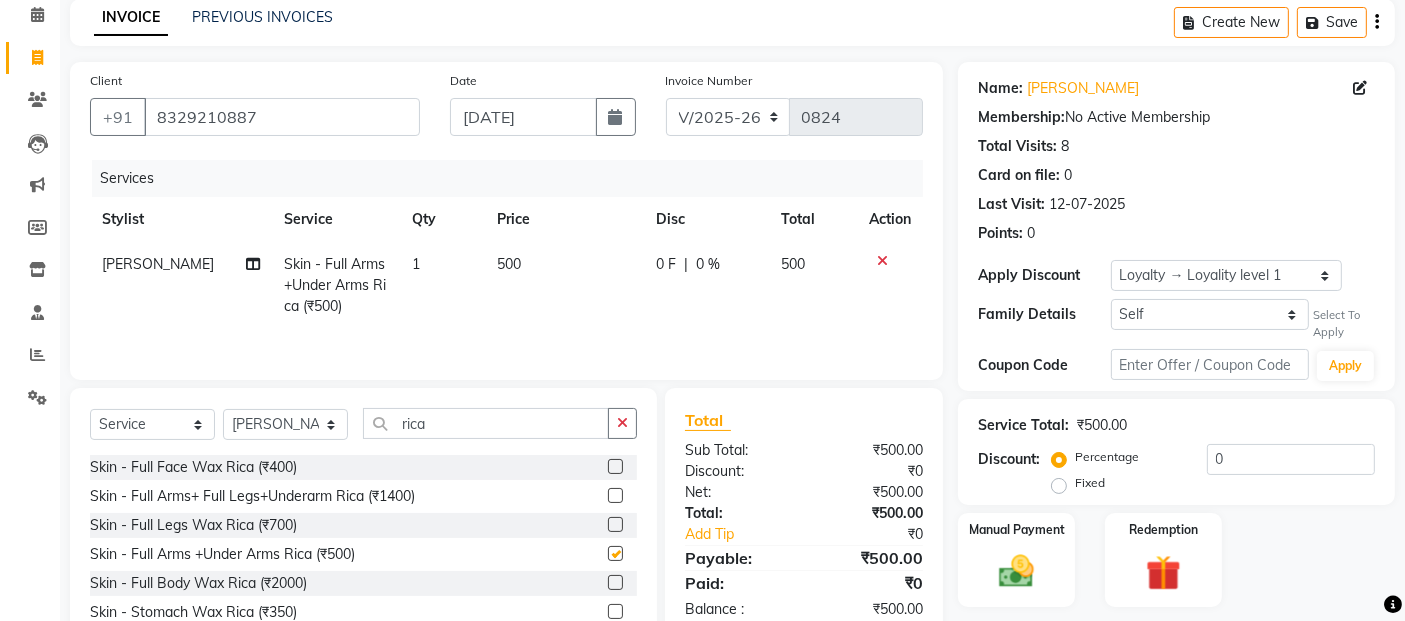 checkbox on "false" 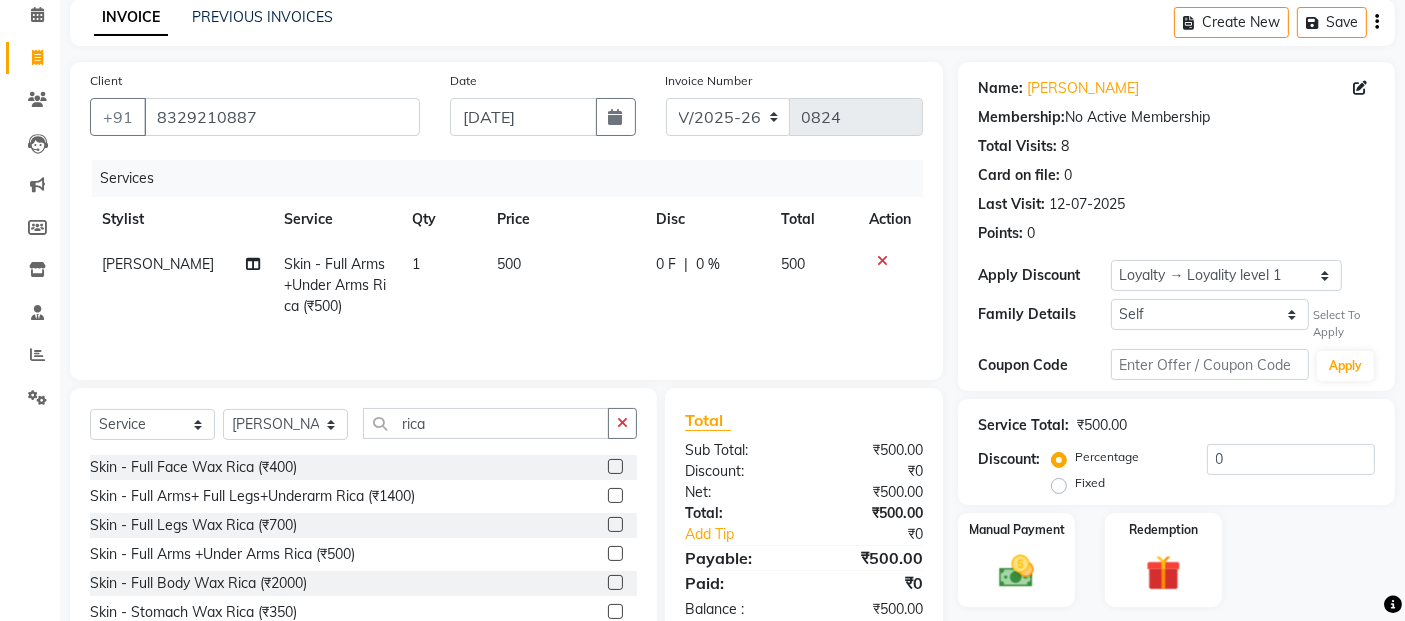 click 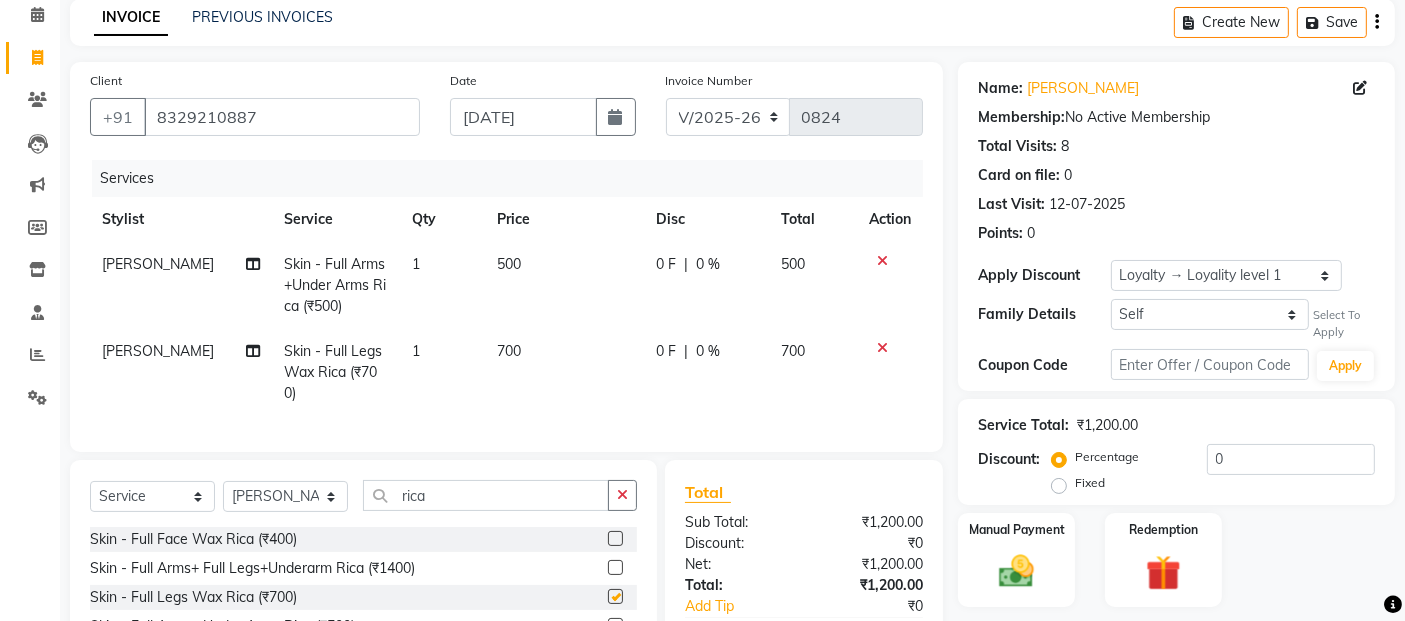 checkbox on "false" 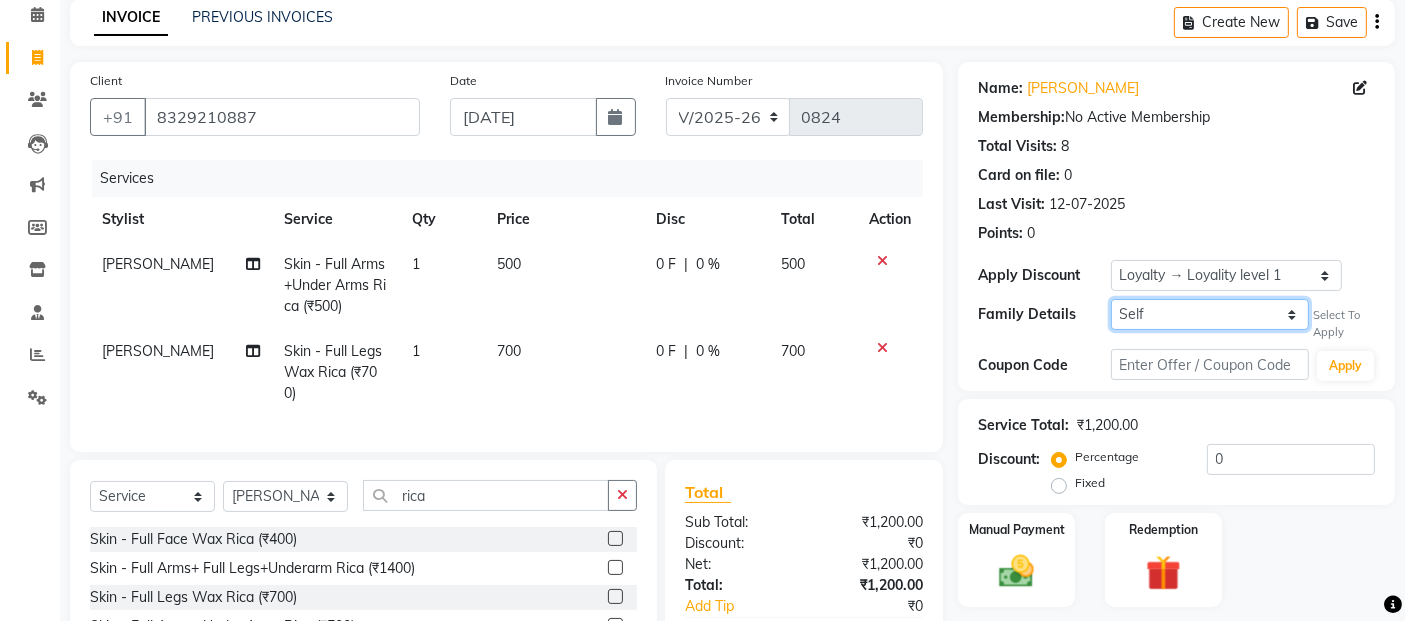 click on "Self Rekha Patil" 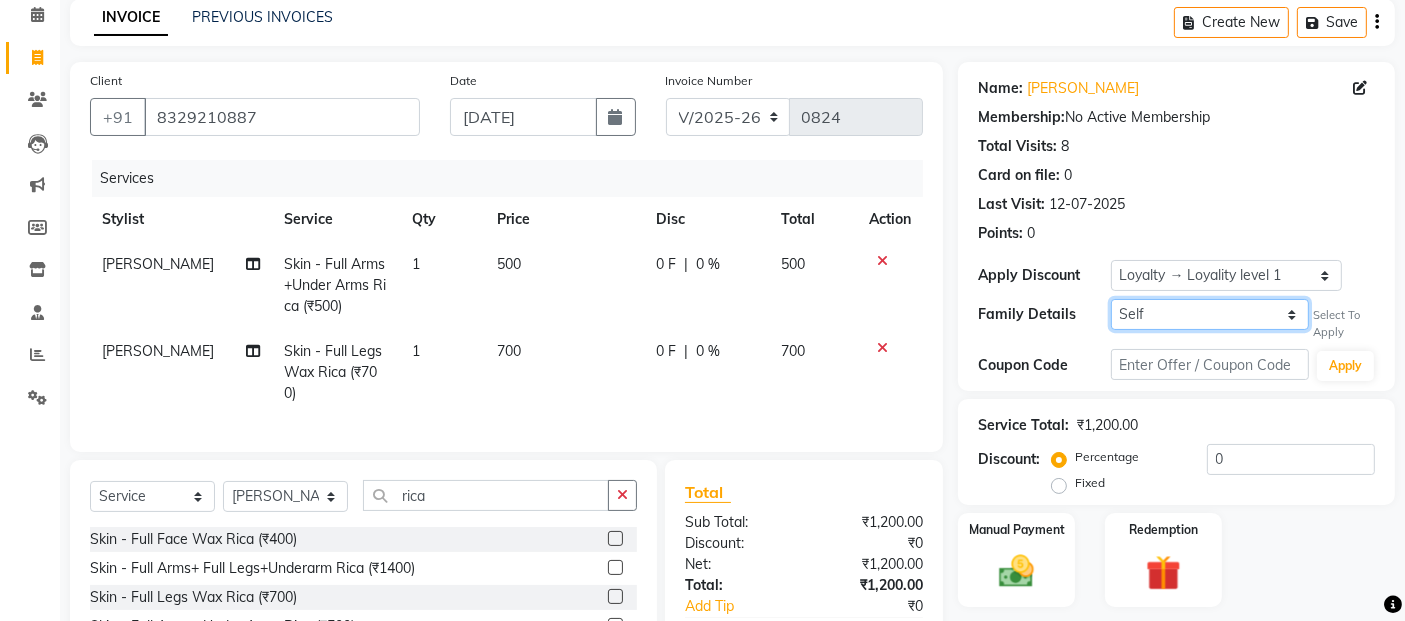 select on "2063228" 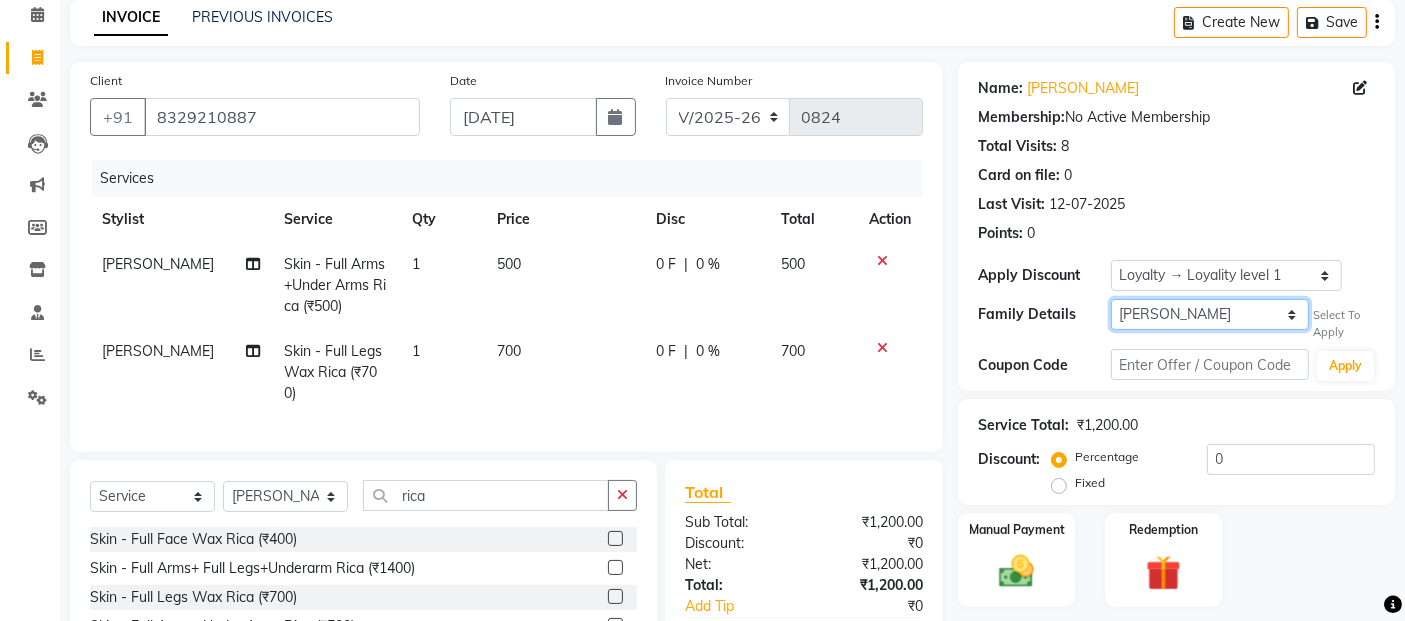click on "Self Rekha Patil" 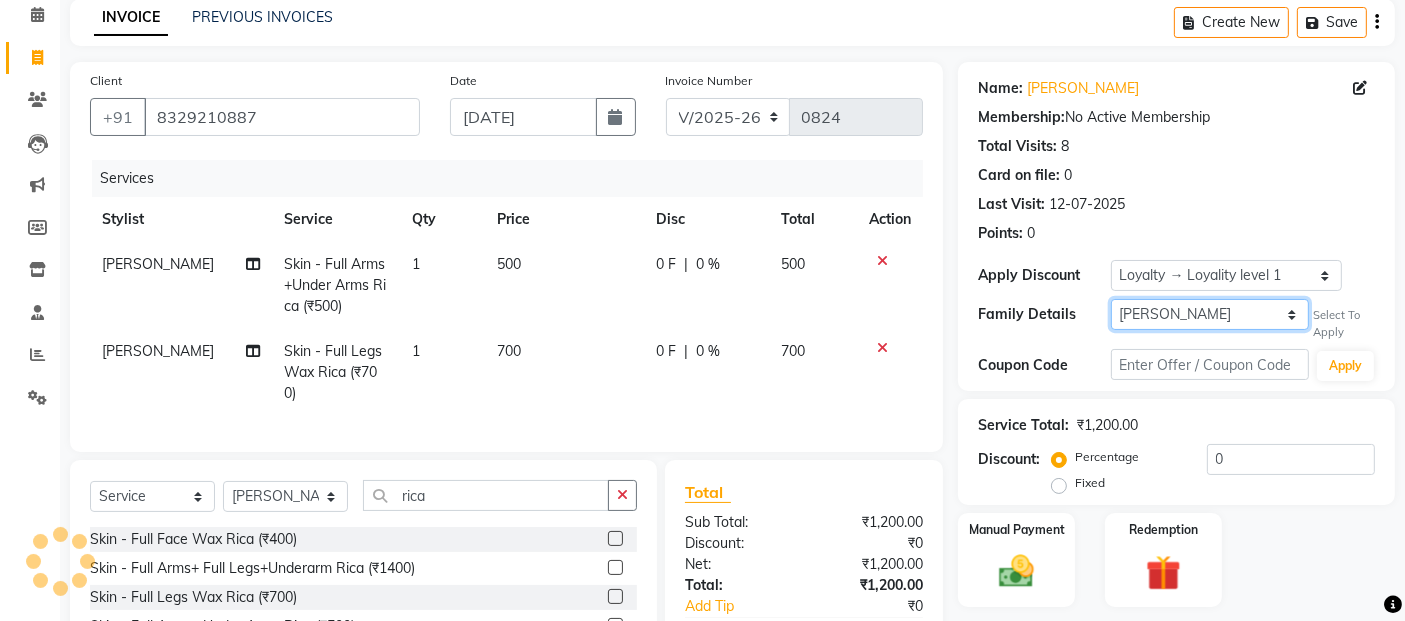 select on "2: Object" 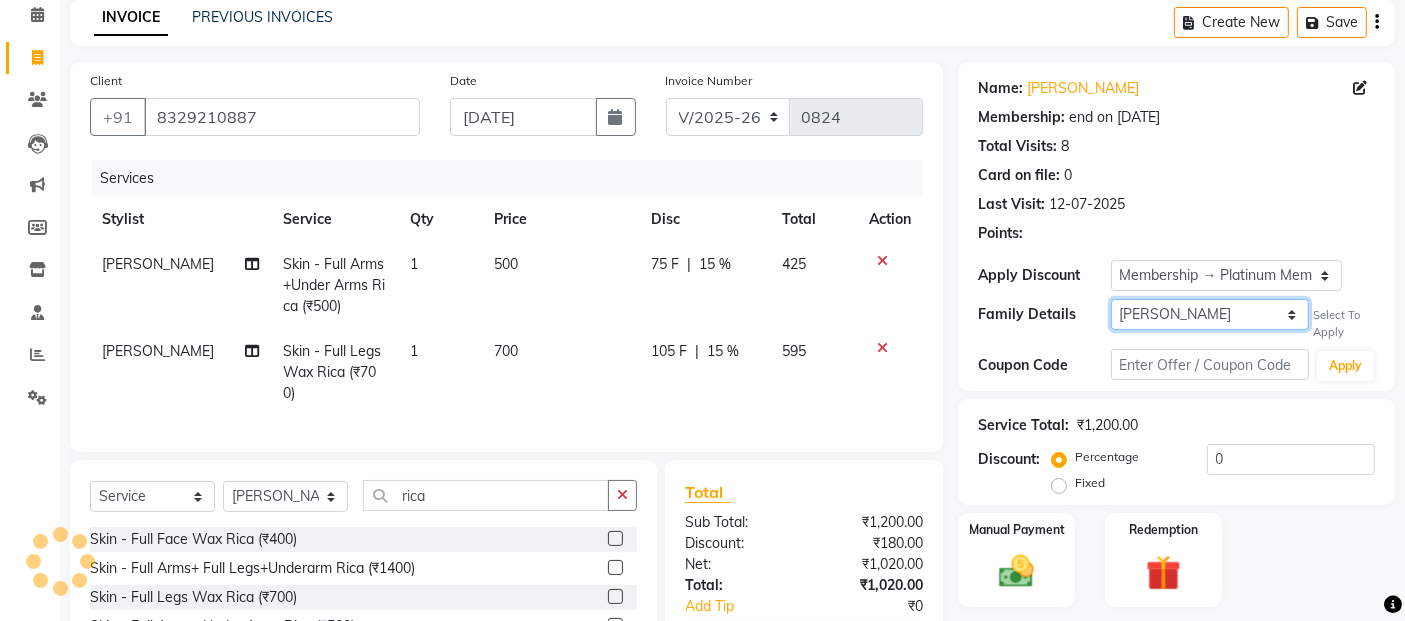 type on "15" 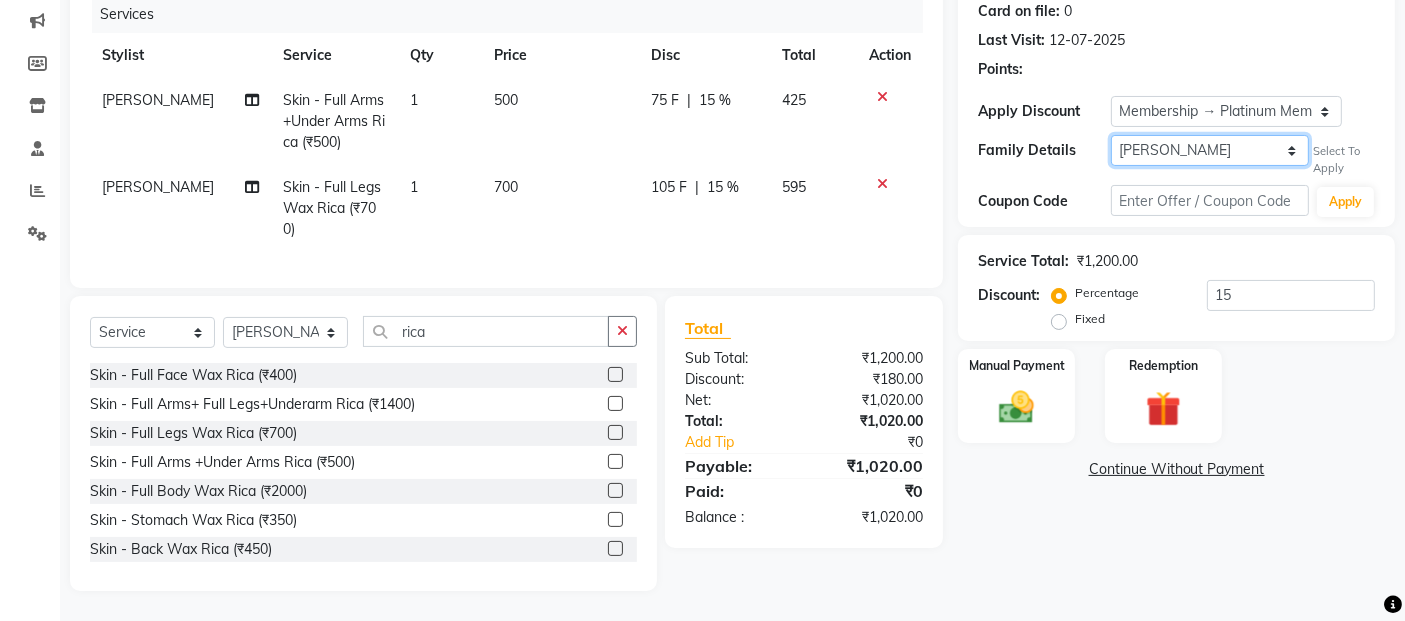 scroll, scrollTop: 268, scrollLeft: 0, axis: vertical 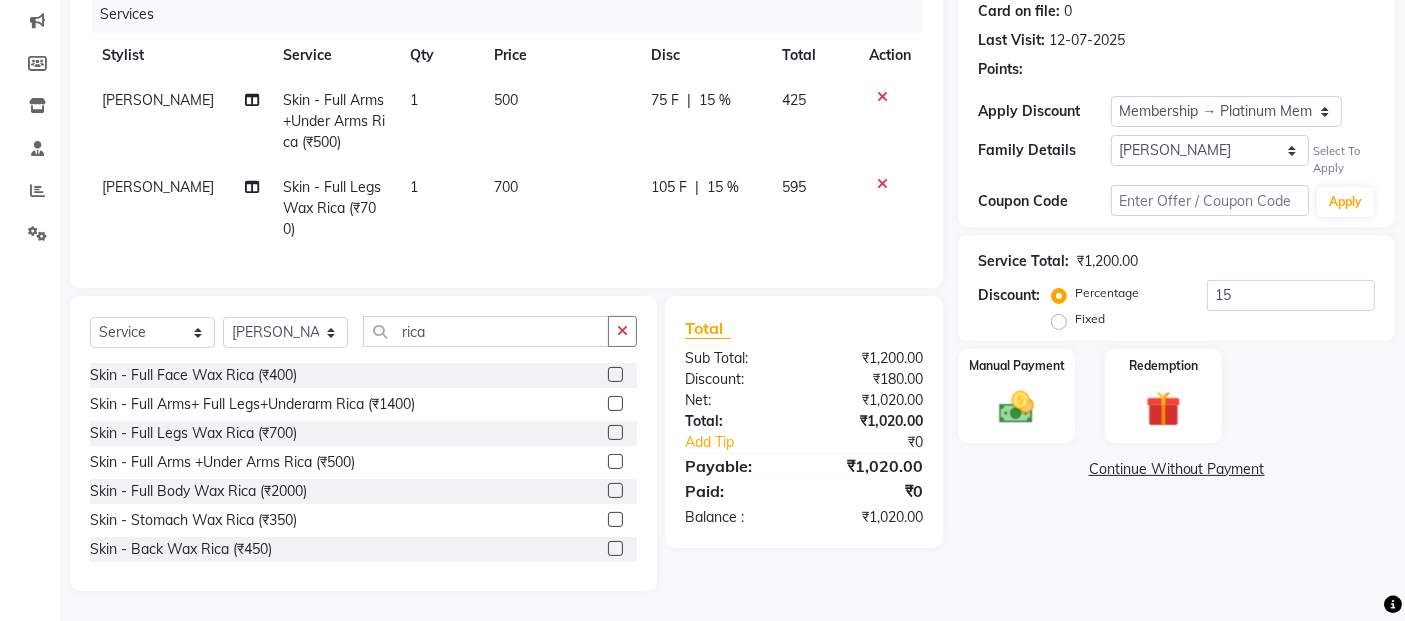 click on "Continue Without Payment" 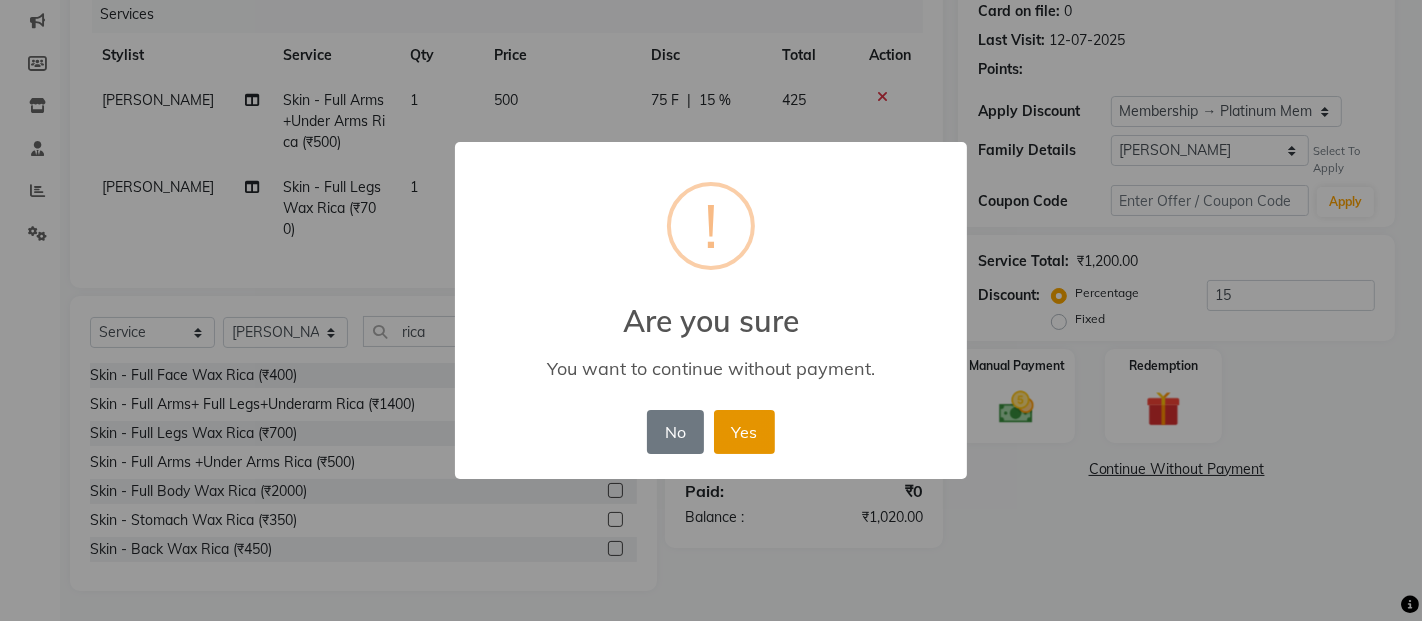 click on "Yes" at bounding box center [744, 432] 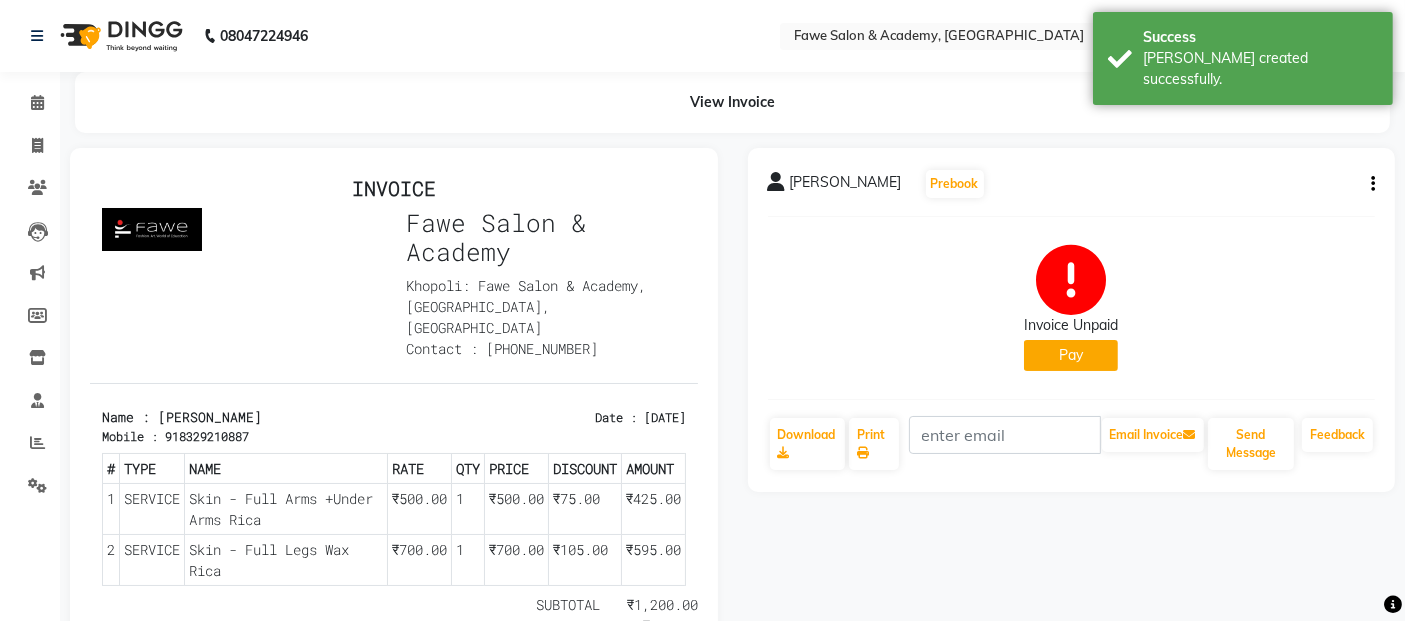 scroll, scrollTop: 0, scrollLeft: 0, axis: both 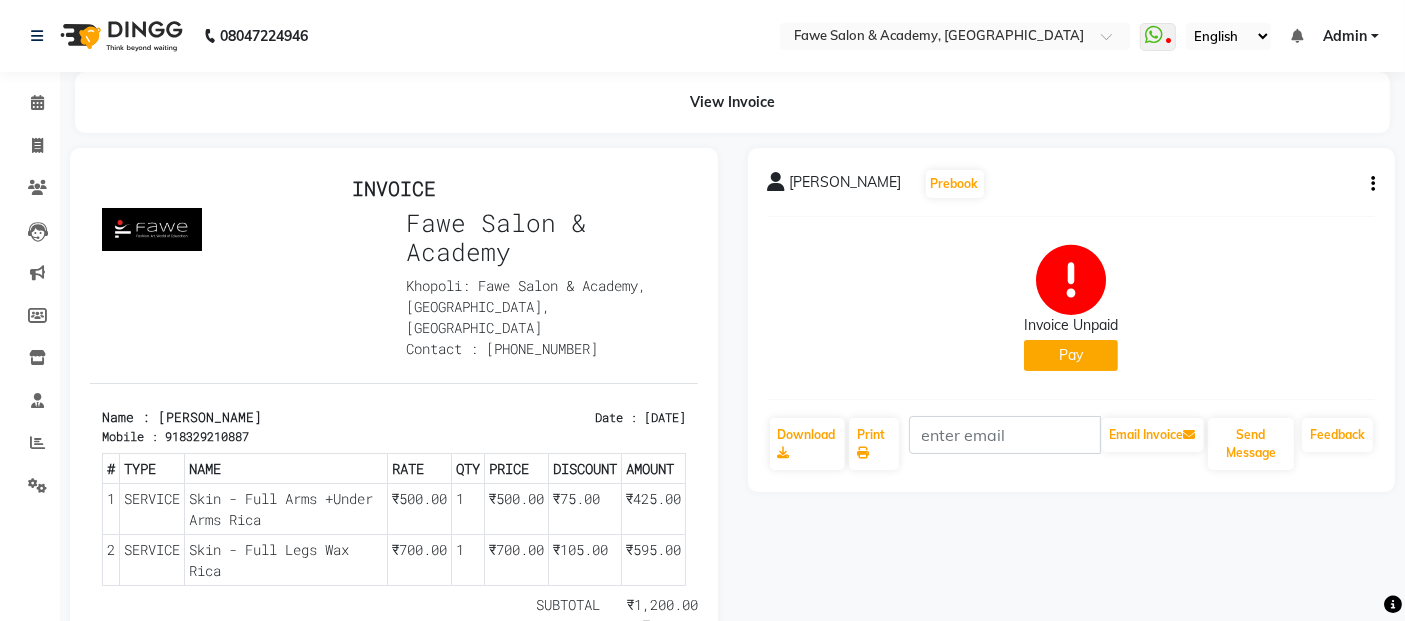 click on "13/07/2025" at bounding box center [664, 416] 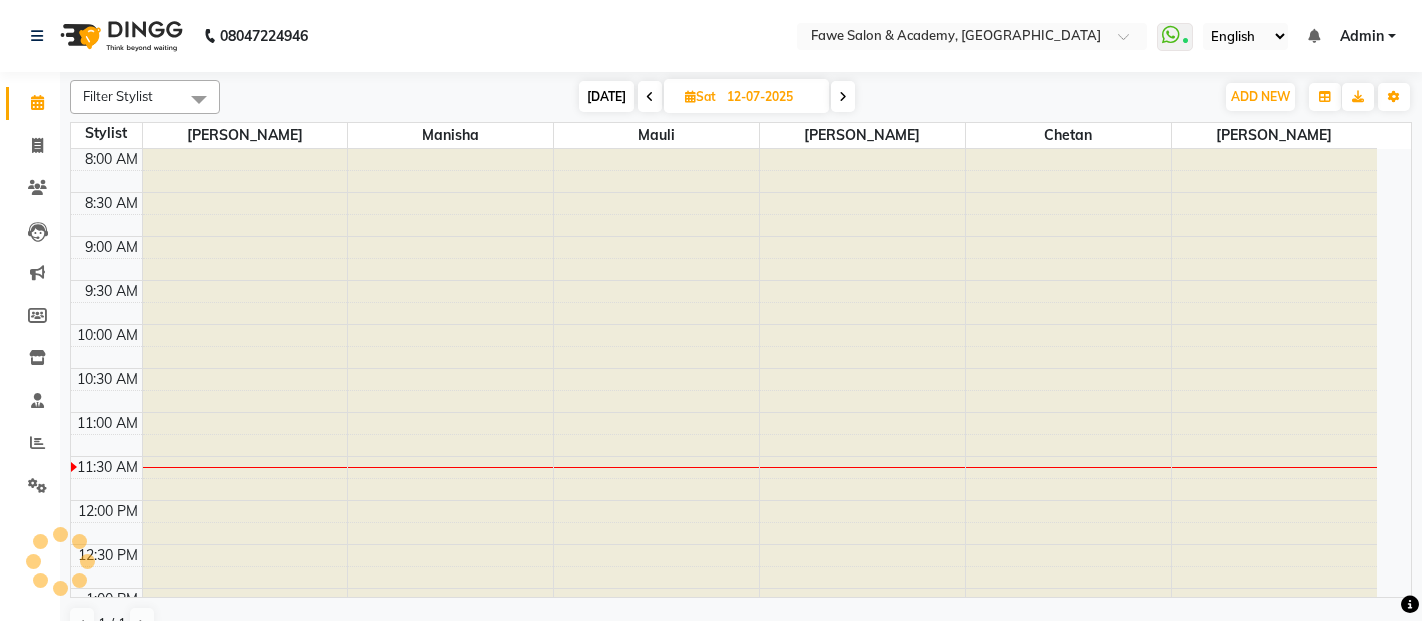 scroll, scrollTop: 0, scrollLeft: 0, axis: both 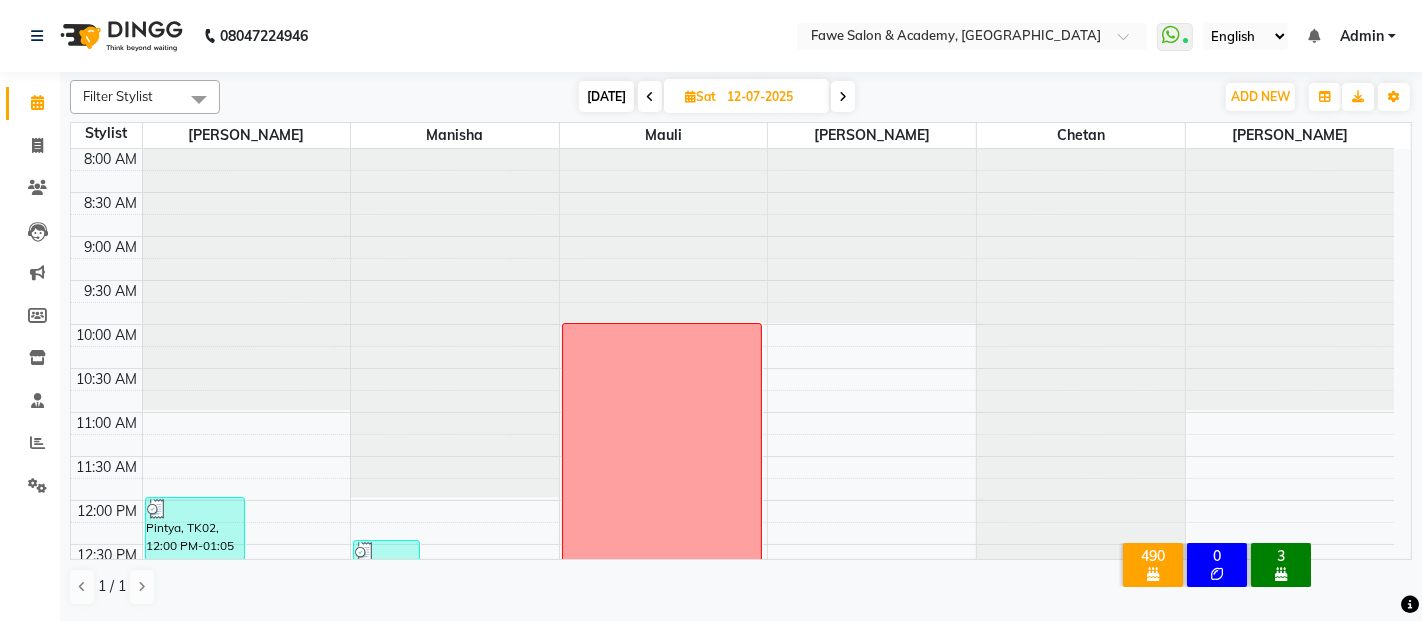 click at bounding box center (843, 97) 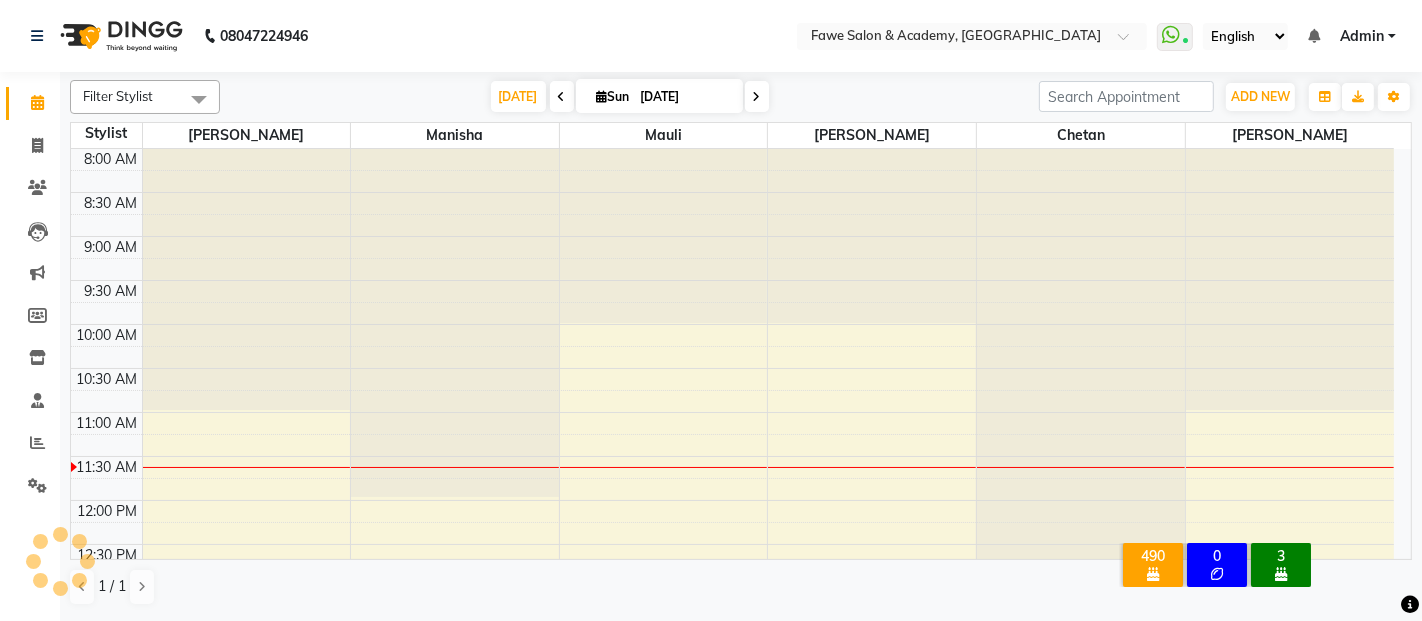 scroll, scrollTop: 262, scrollLeft: 0, axis: vertical 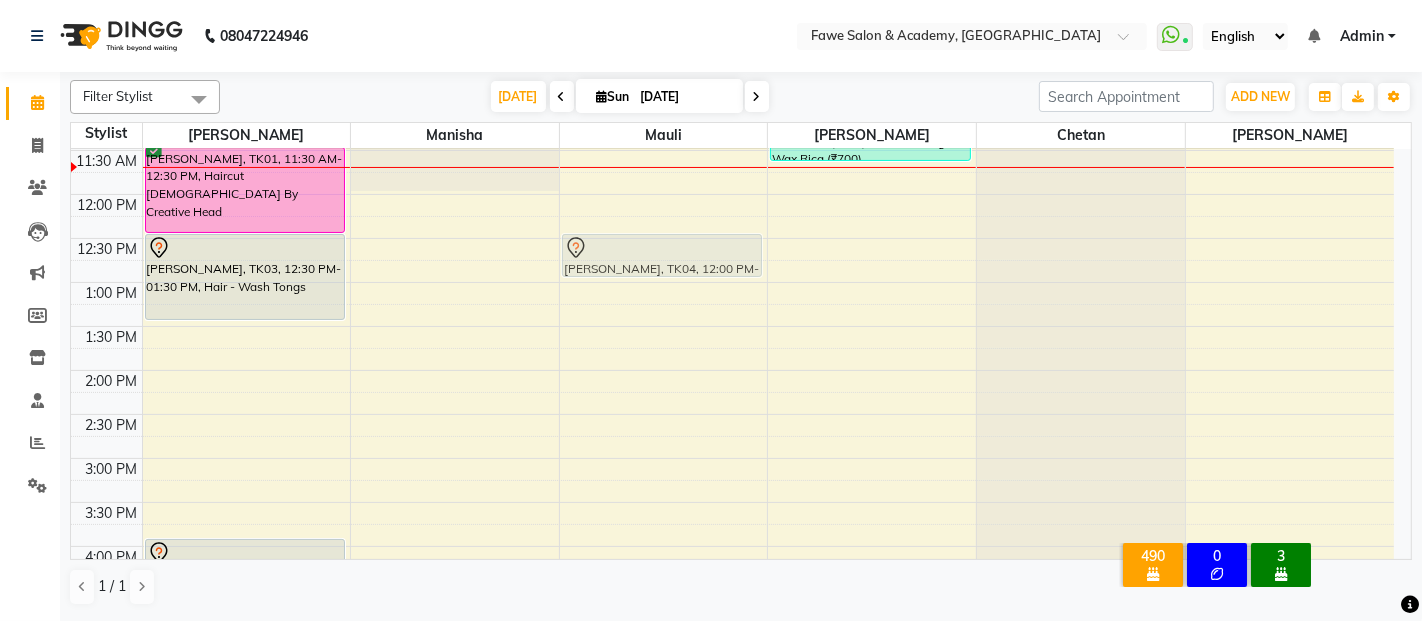 drag, startPoint x: 642, startPoint y: 207, endPoint x: 650, endPoint y: 256, distance: 49.648766 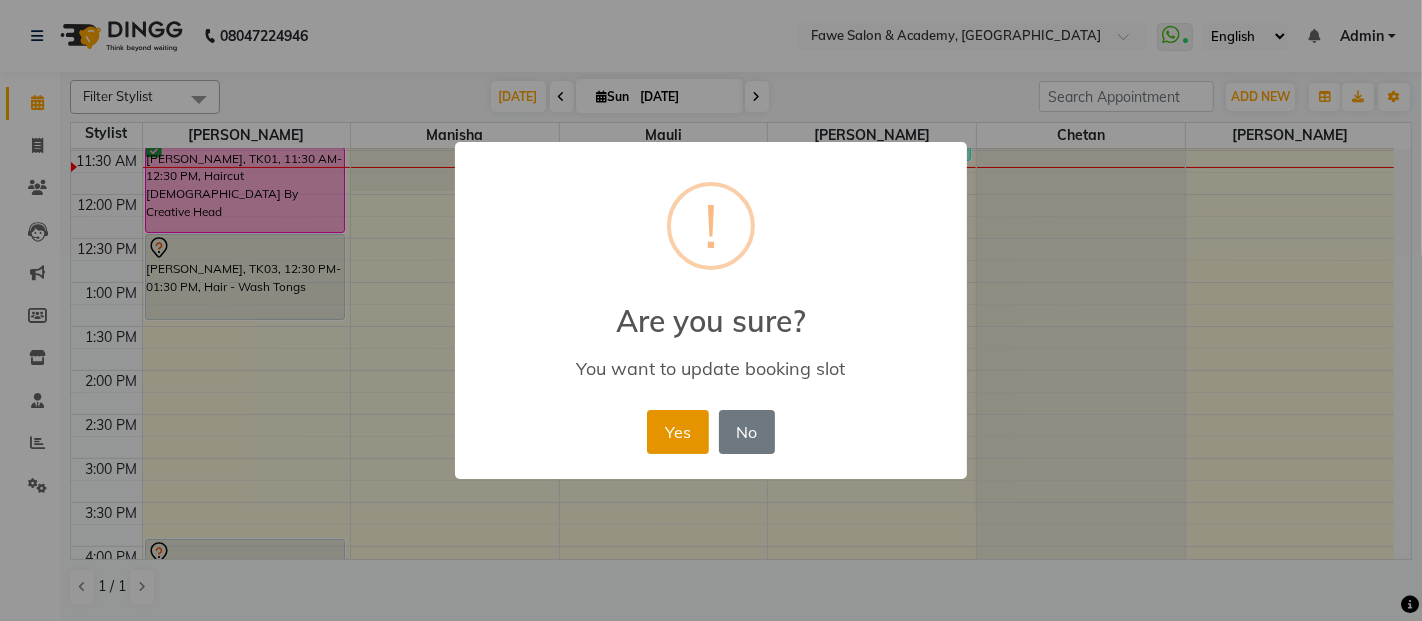click on "Yes" at bounding box center [677, 432] 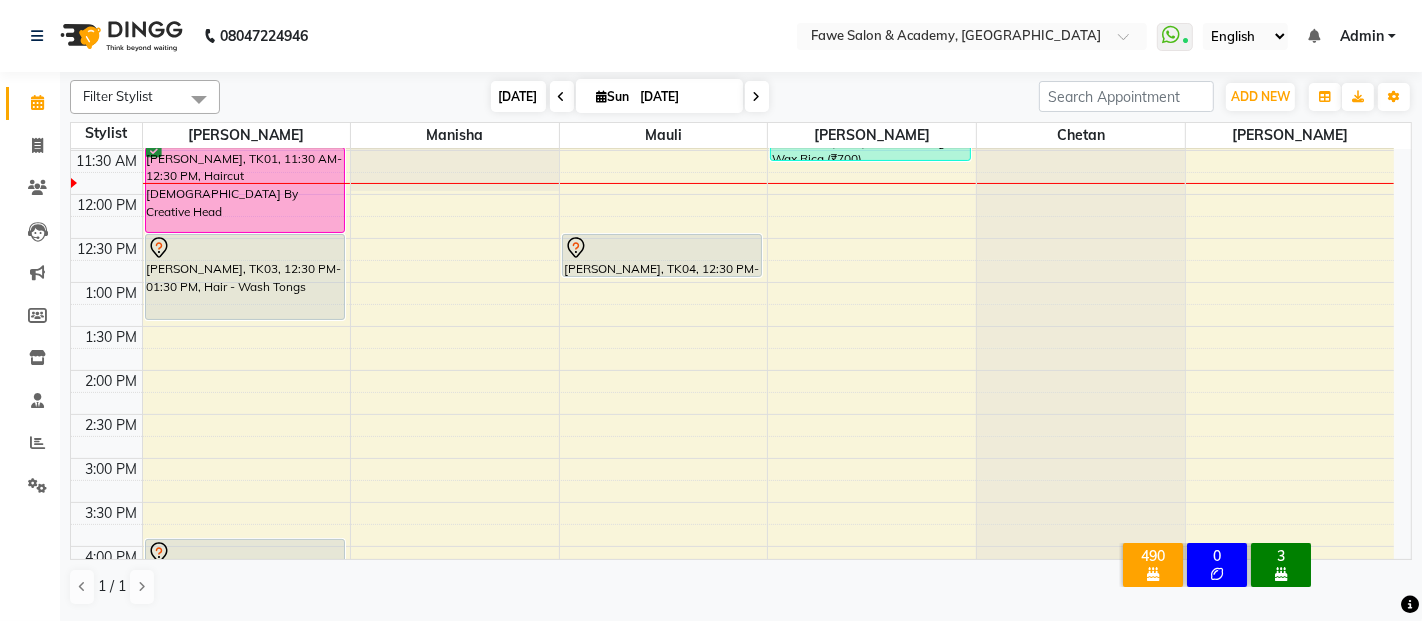 click on "[DATE]" at bounding box center (518, 96) 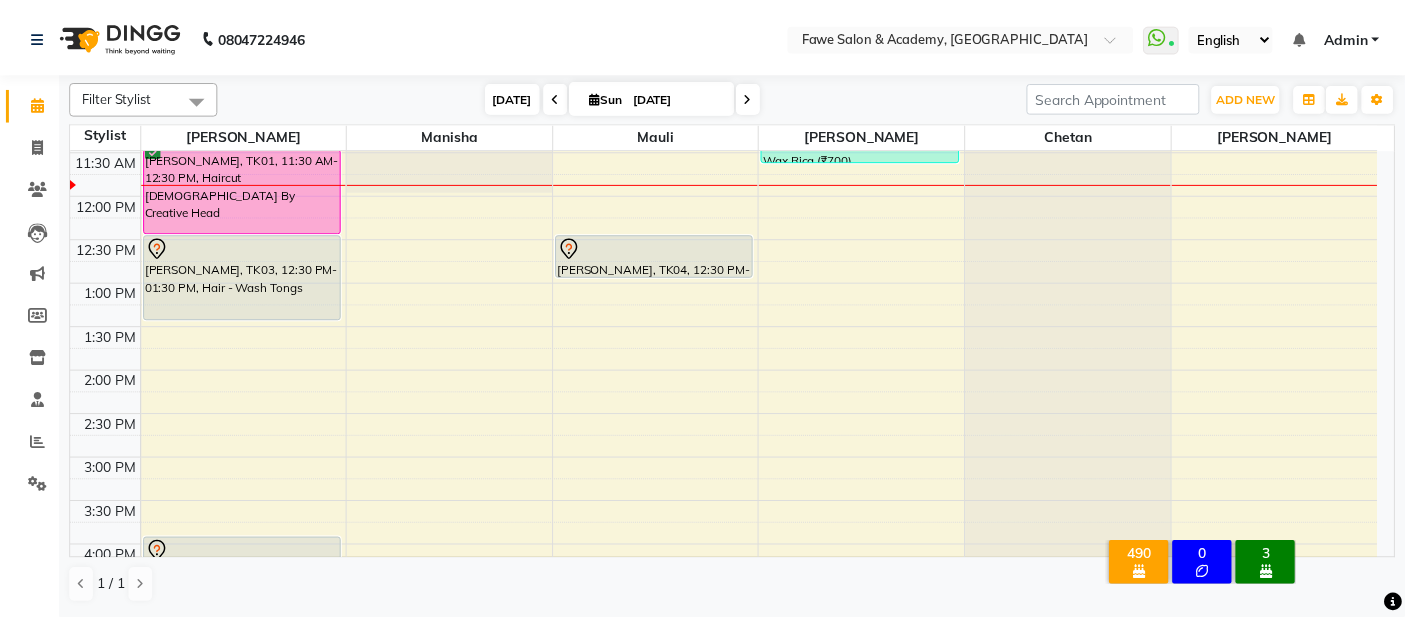 scroll, scrollTop: 262, scrollLeft: 0, axis: vertical 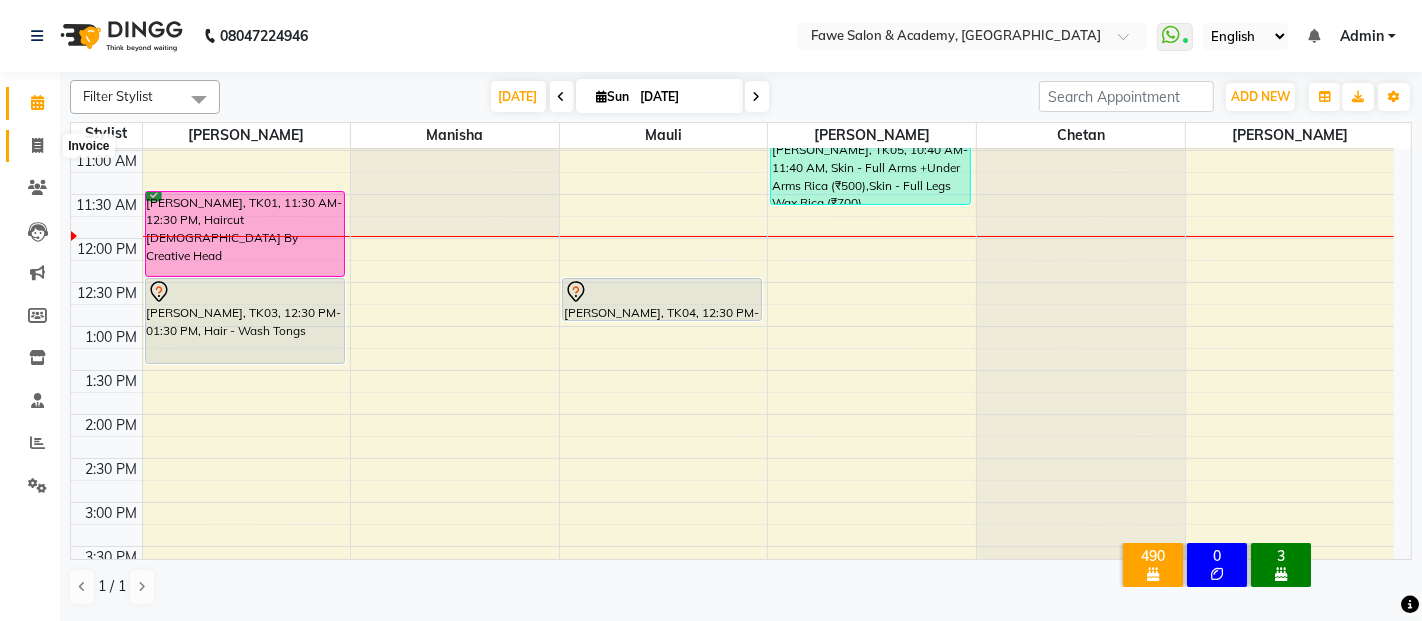 click 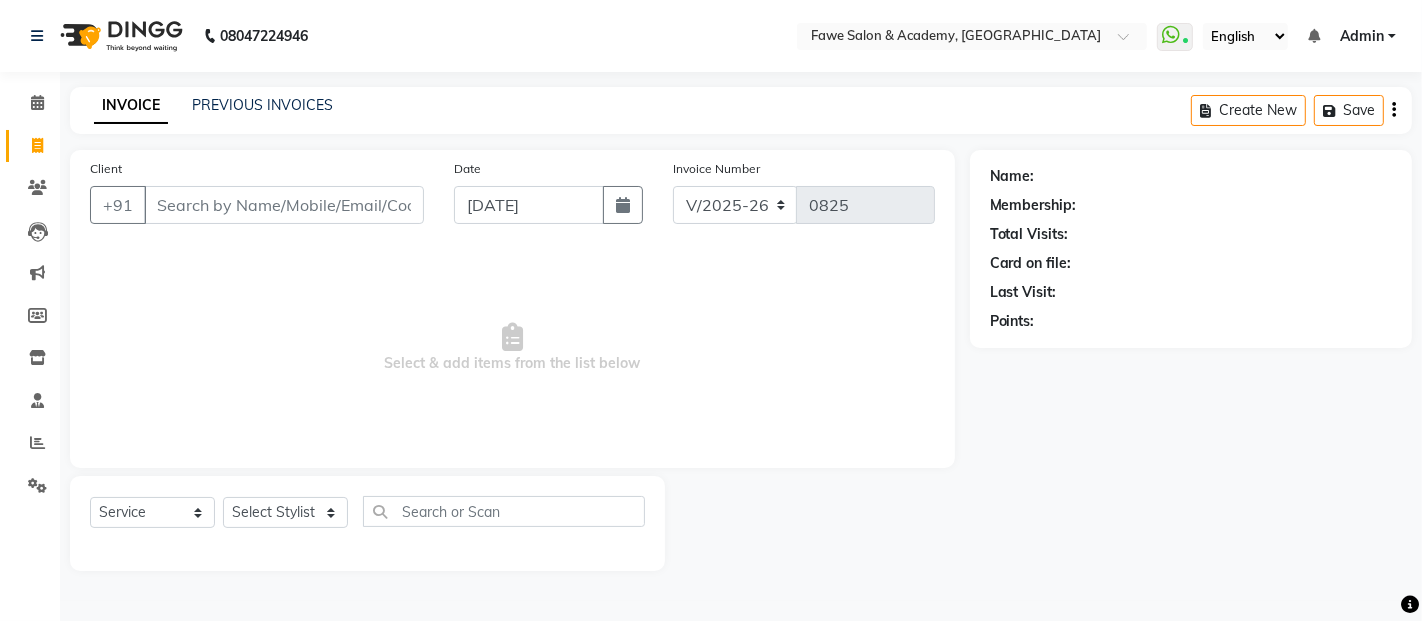 click on "Client" at bounding box center (284, 205) 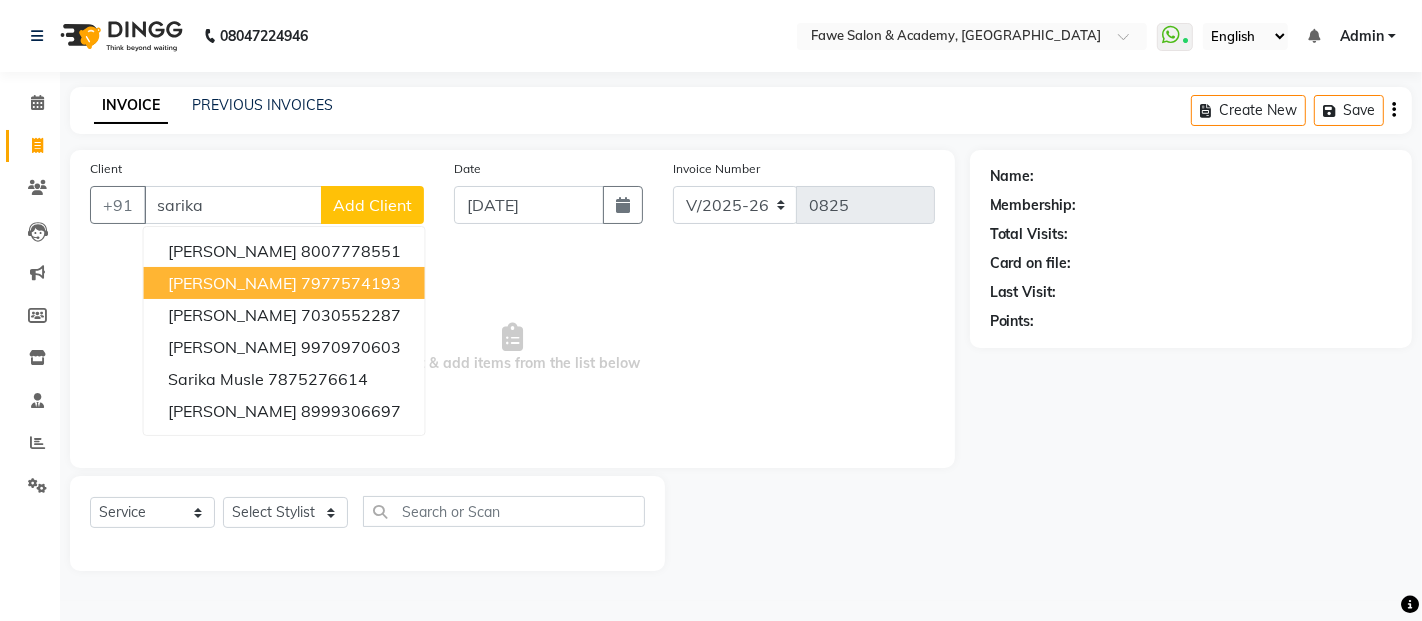click on "7977574193" at bounding box center [351, 283] 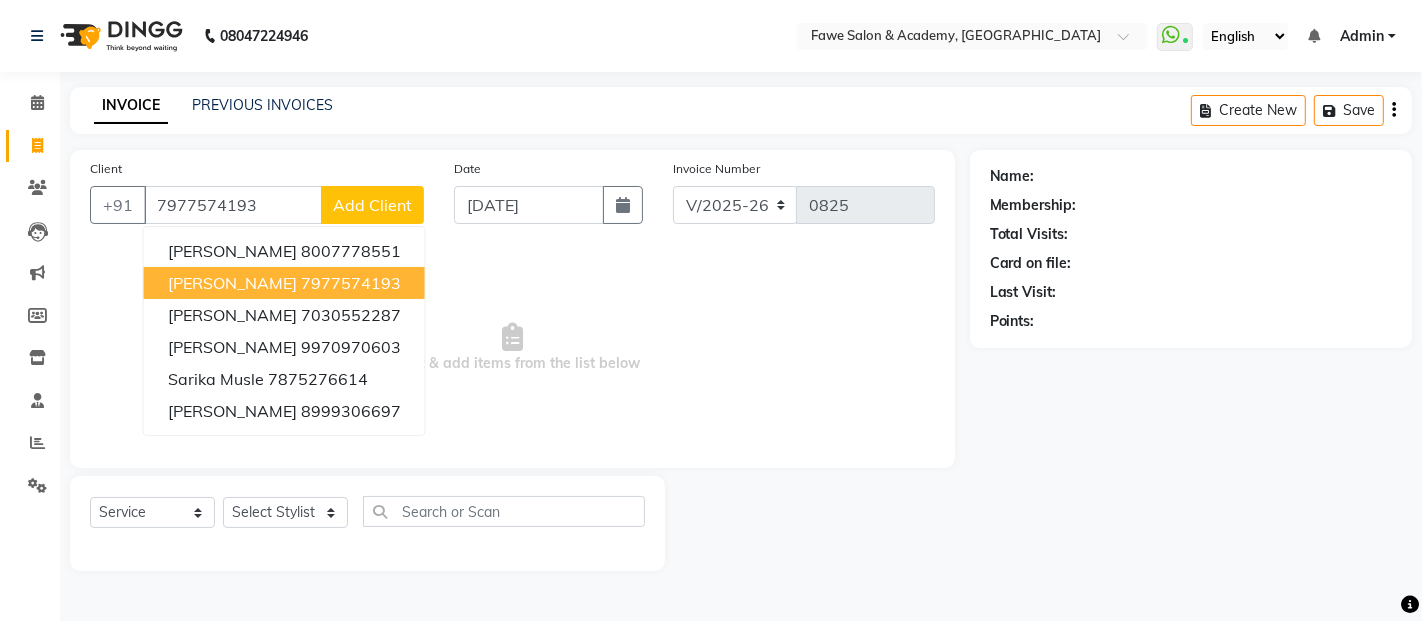 type on "7977574193" 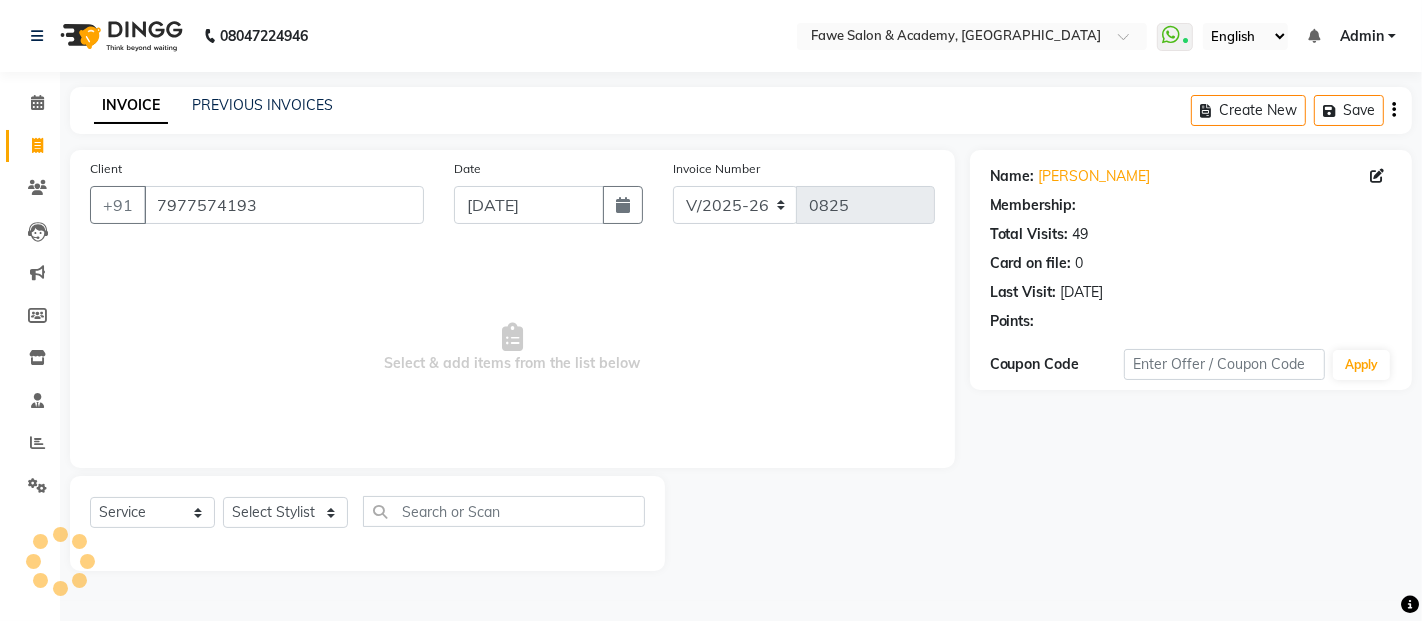 select on "2: Object" 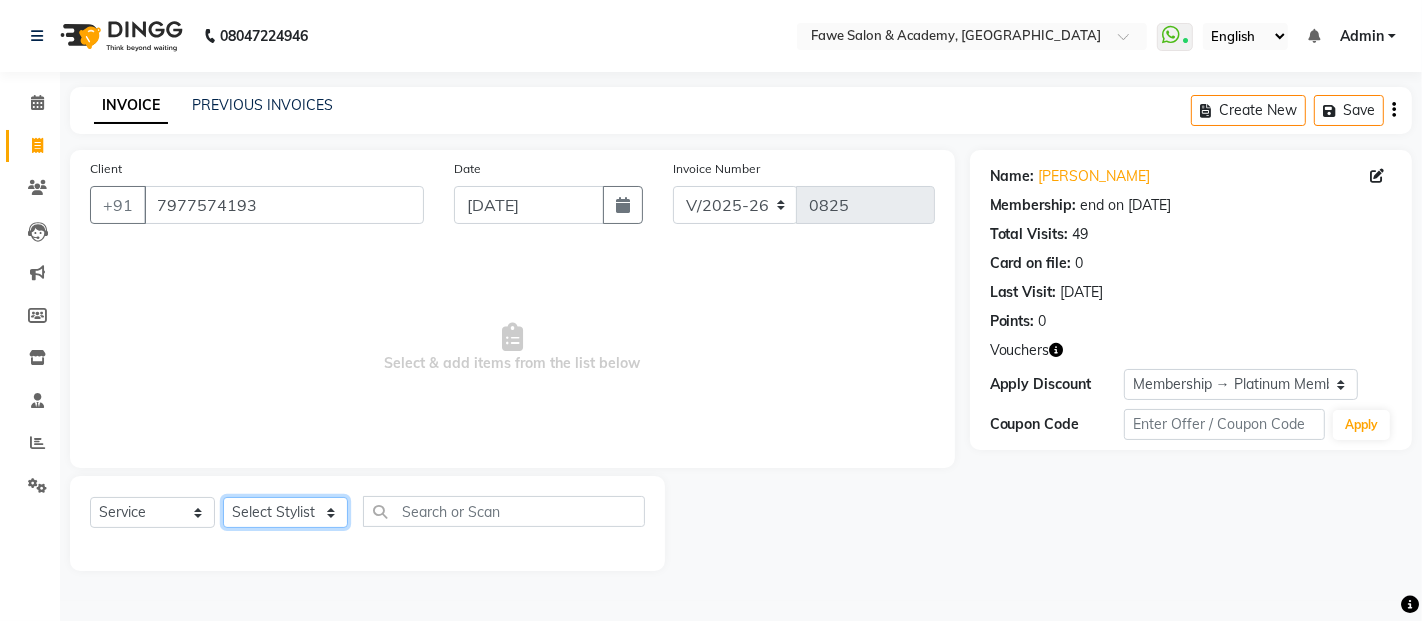 click on "Select Stylist Akshata Chetan Fawe Manisha Manisha Shah Mauli Mayuresh" 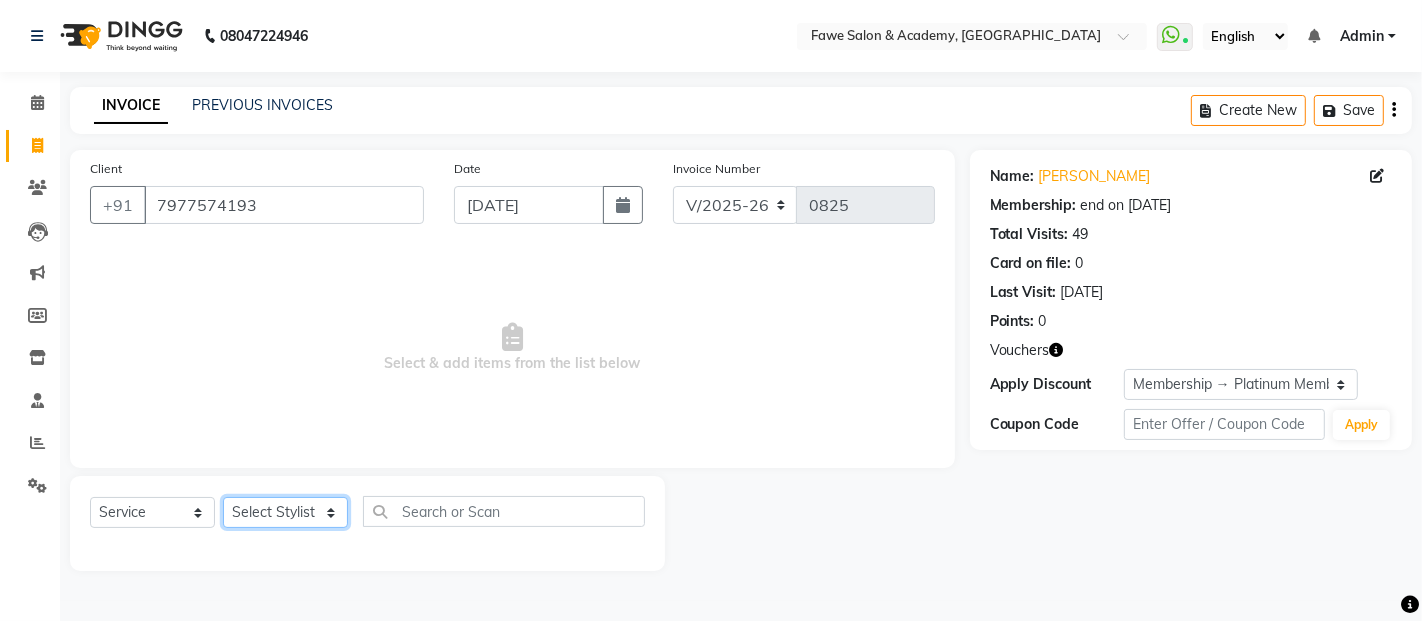 select on "14303" 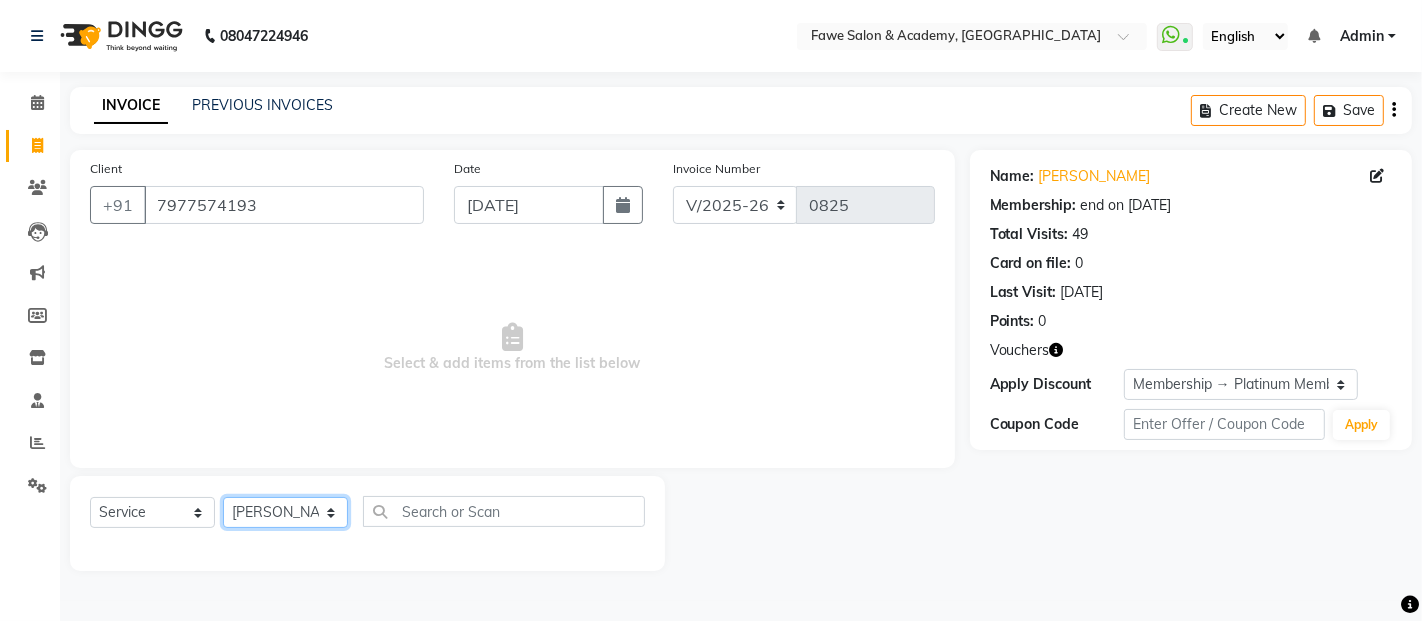 click on "Select Stylist Akshata Chetan Fawe Manisha Manisha Shah Mauli Mayuresh" 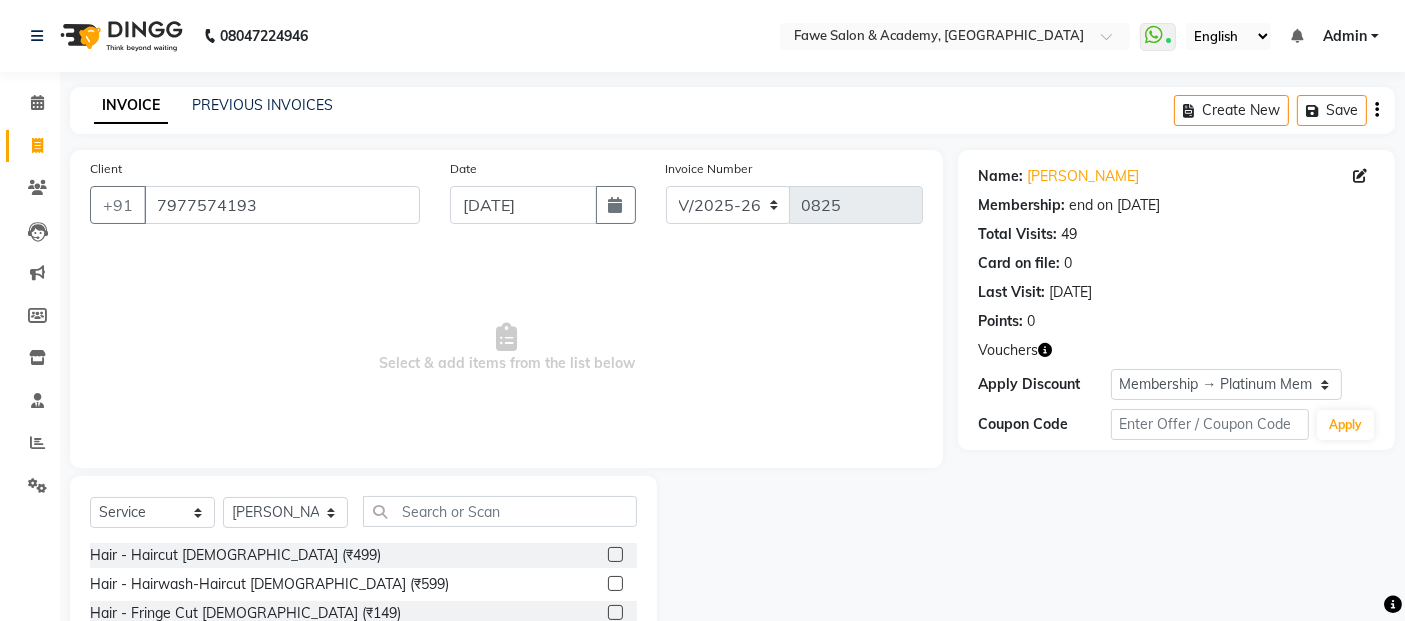 click on "Select  Service  Product  Membership  Package Voucher Prepaid Gift Card  Select Stylist Akshata Chetan Fawe Manisha Manisha Shah Mauli Mayuresh" 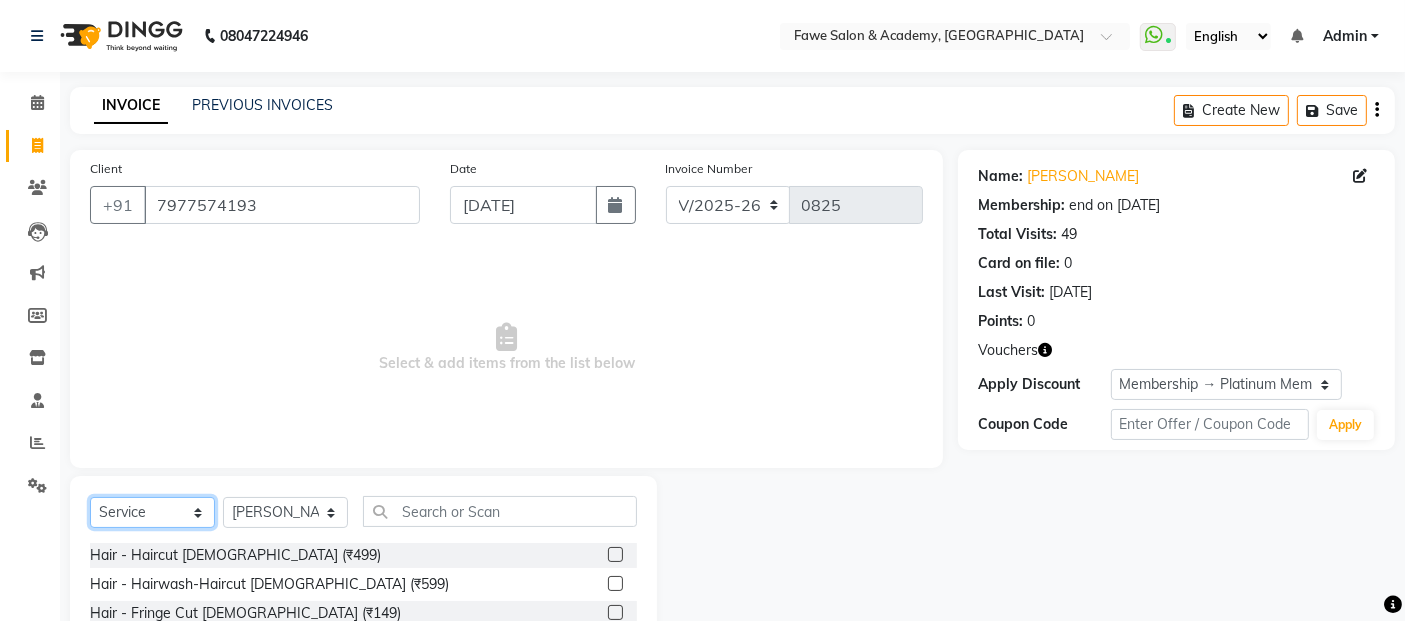 click on "Select  Service  Product  Membership  Package Voucher Prepaid Gift Card" 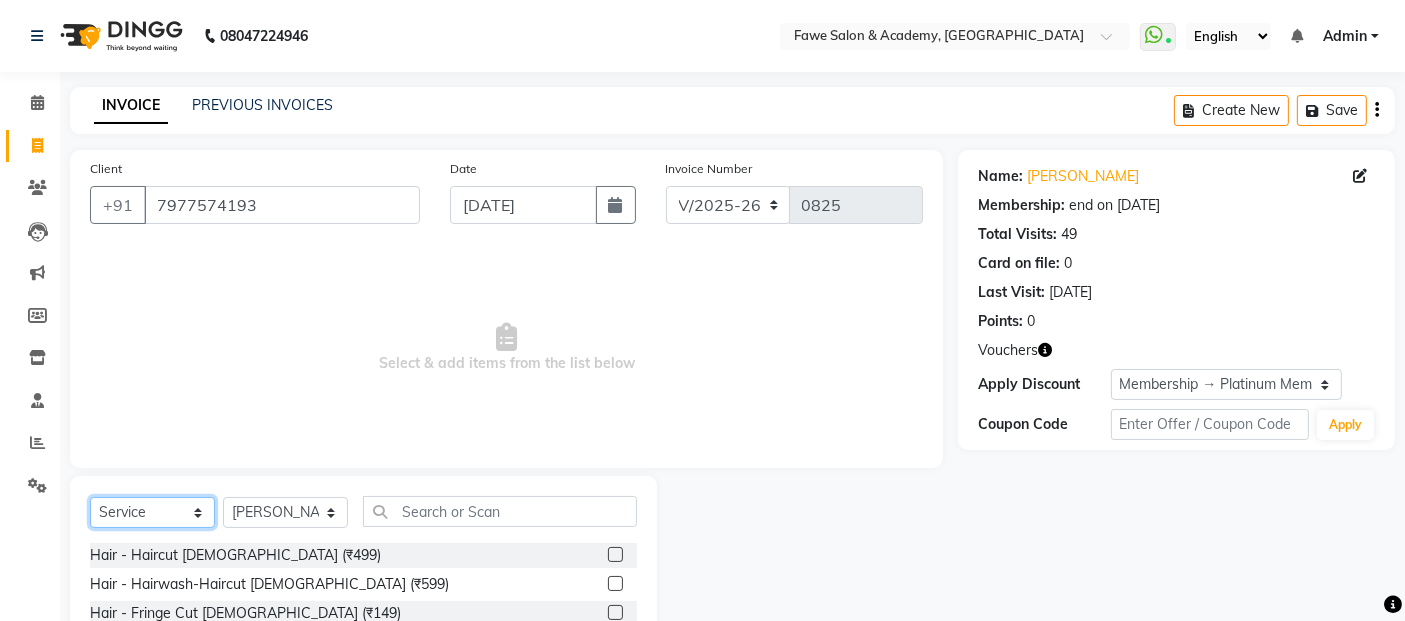 select on "product" 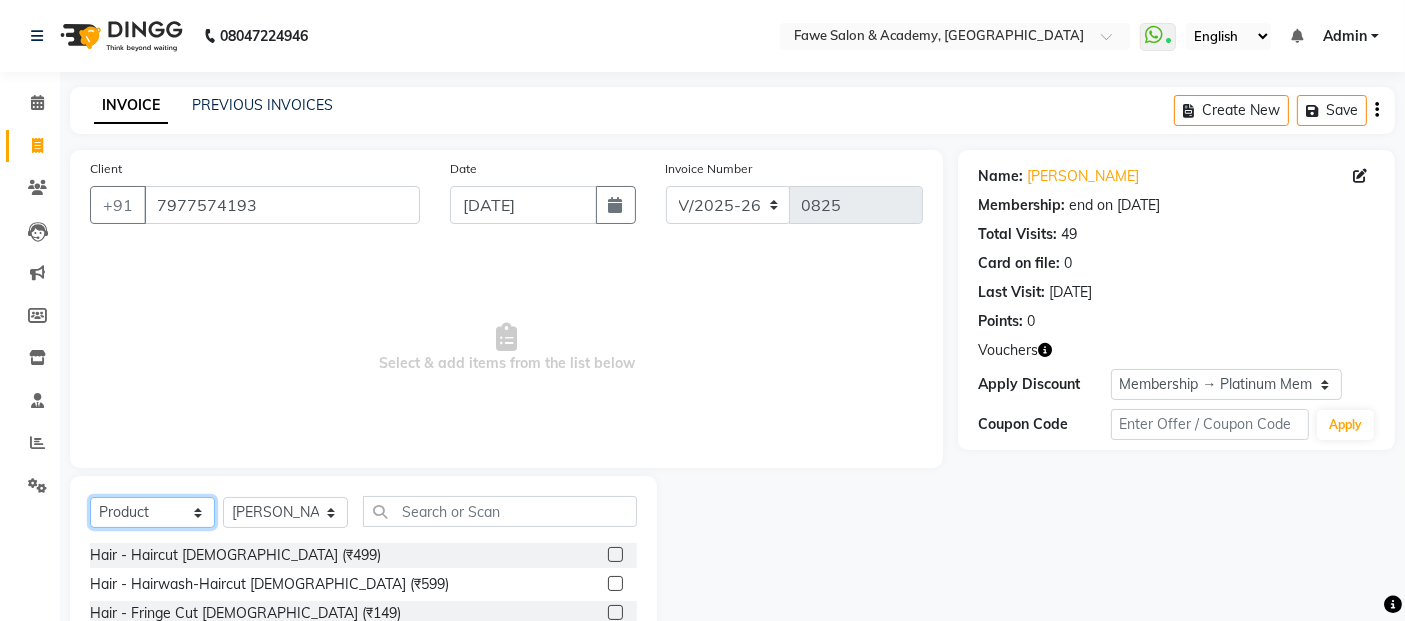 click on "Select  Service  Product  Membership  Package Voucher Prepaid Gift Card" 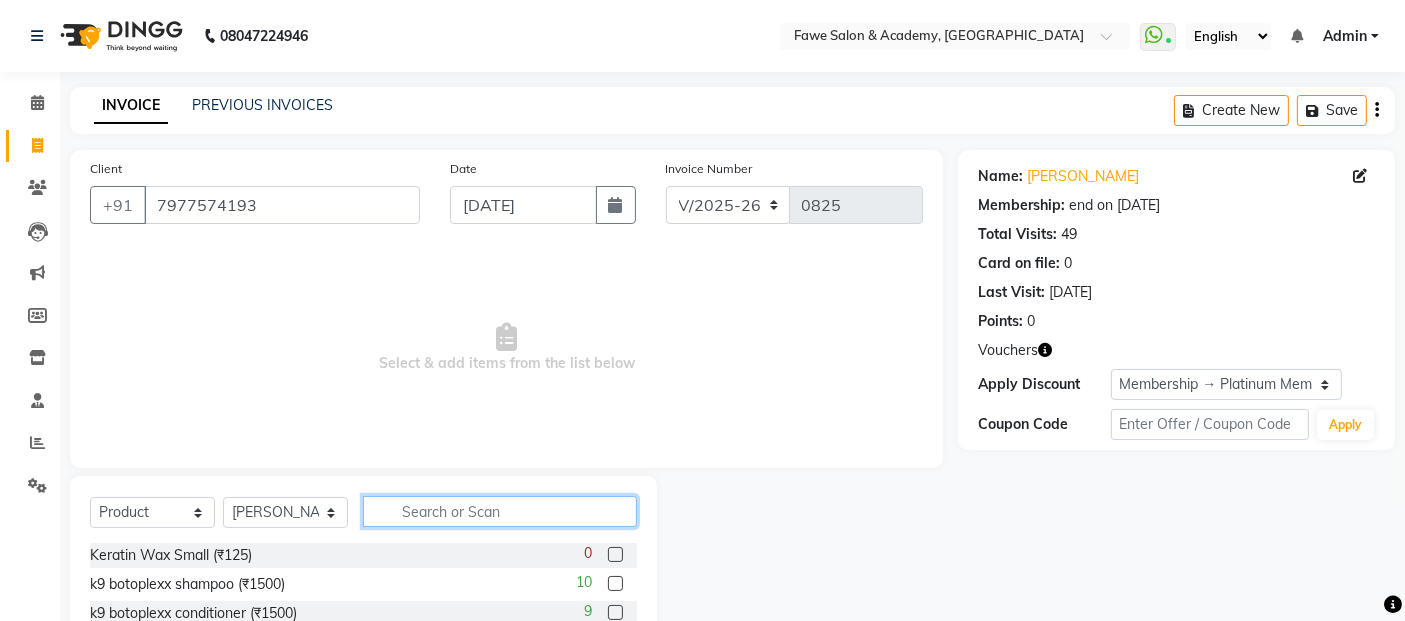 click 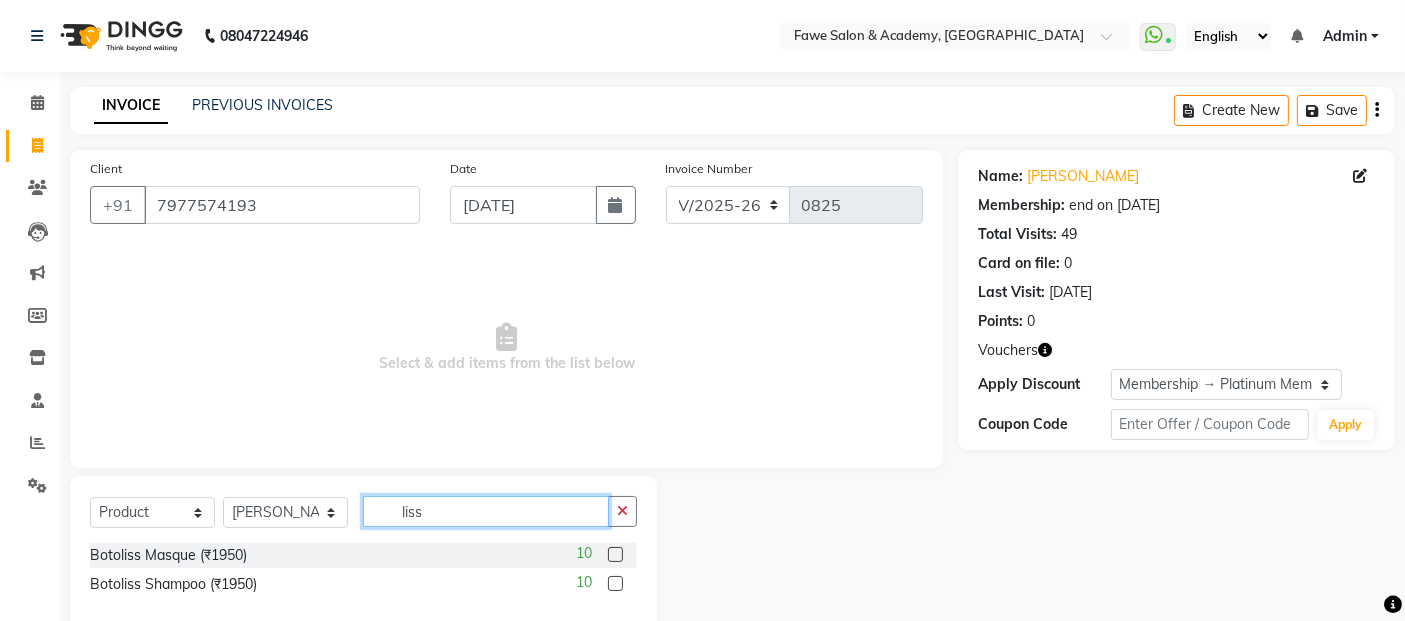 type on "liss" 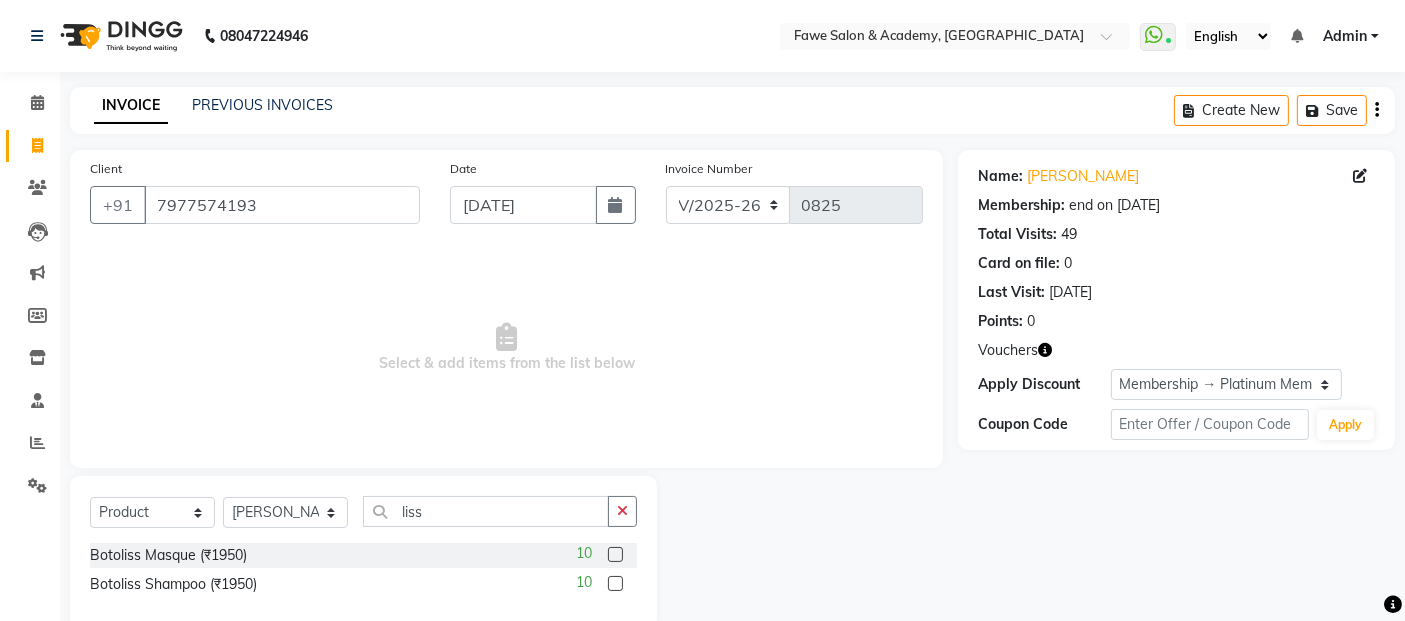 click 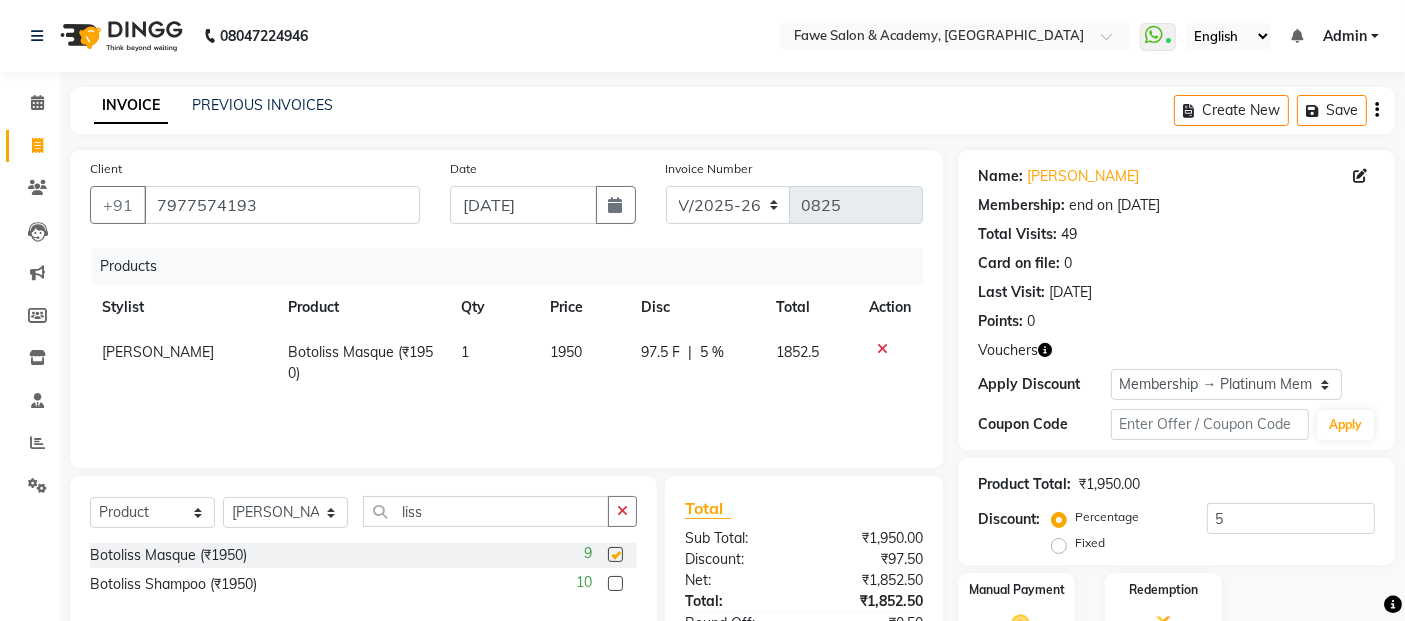 checkbox on "false" 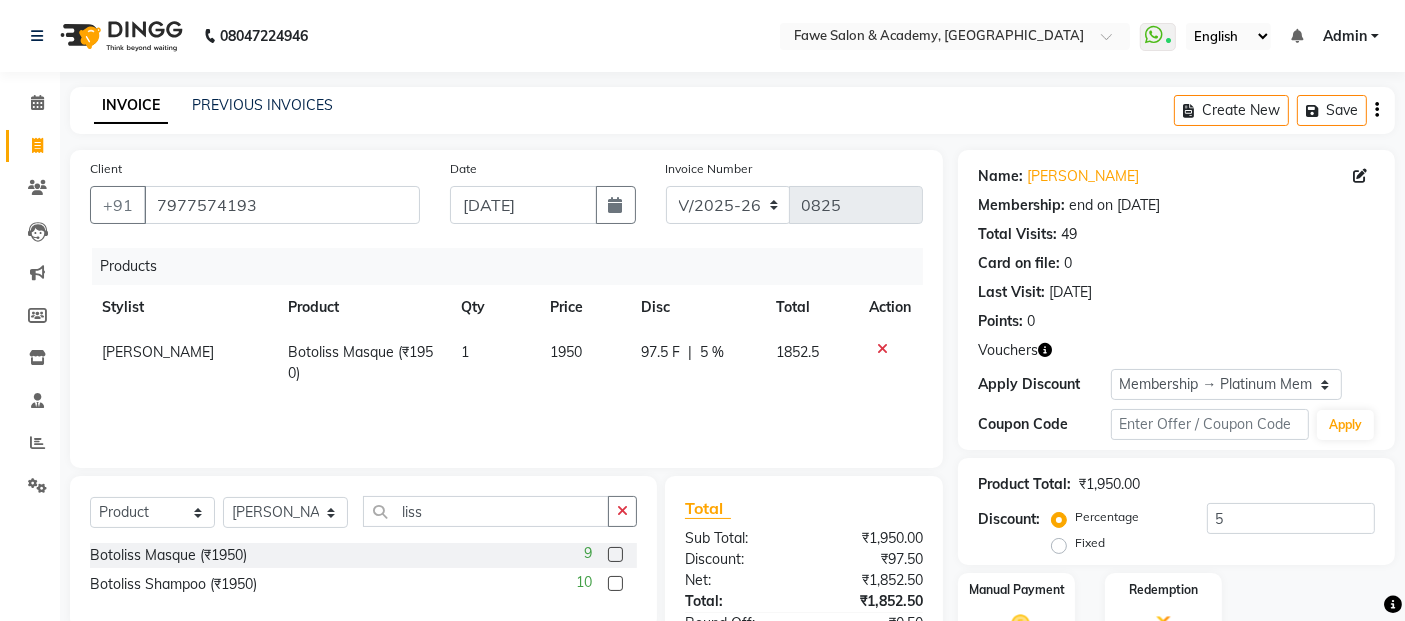click 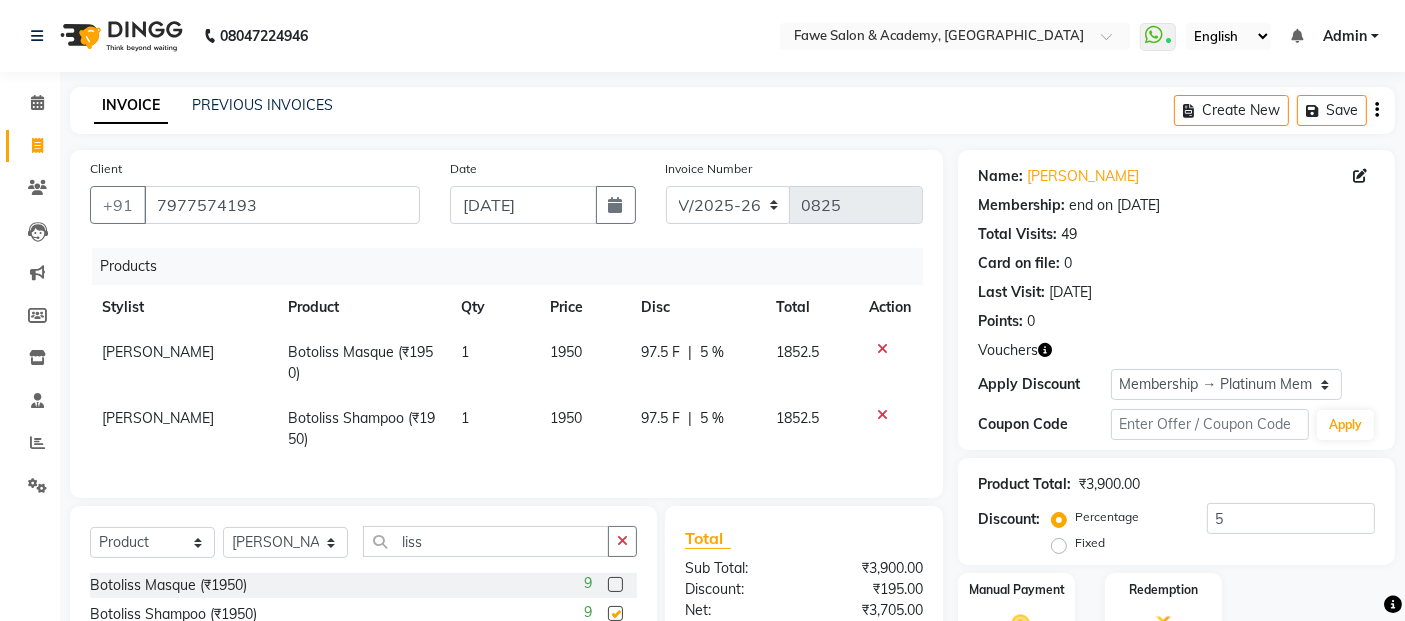 checkbox on "false" 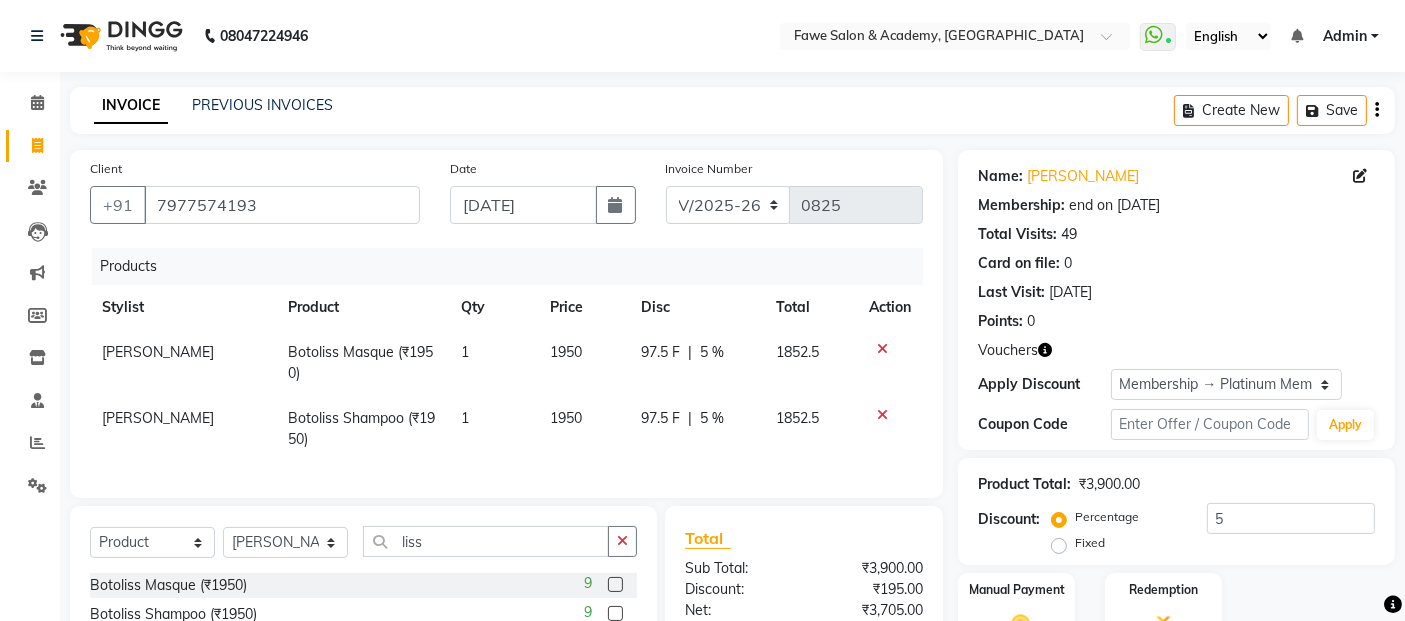 scroll, scrollTop: 161, scrollLeft: 0, axis: vertical 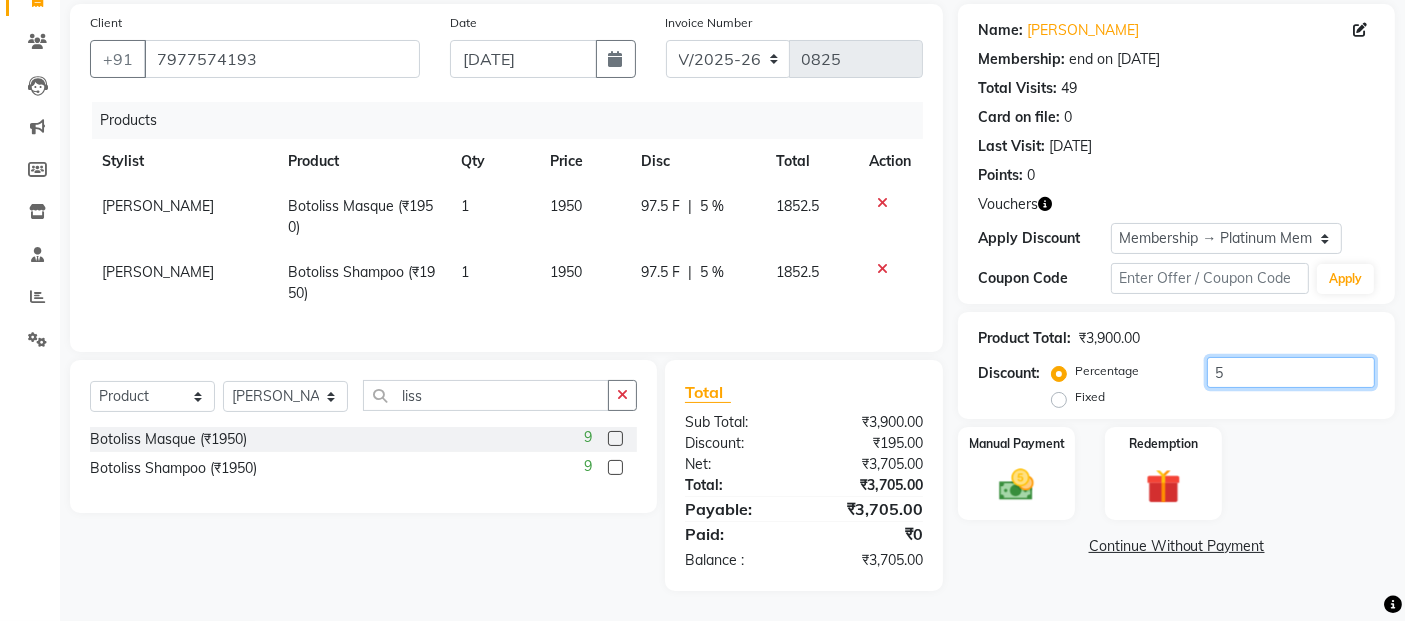 click on "5" 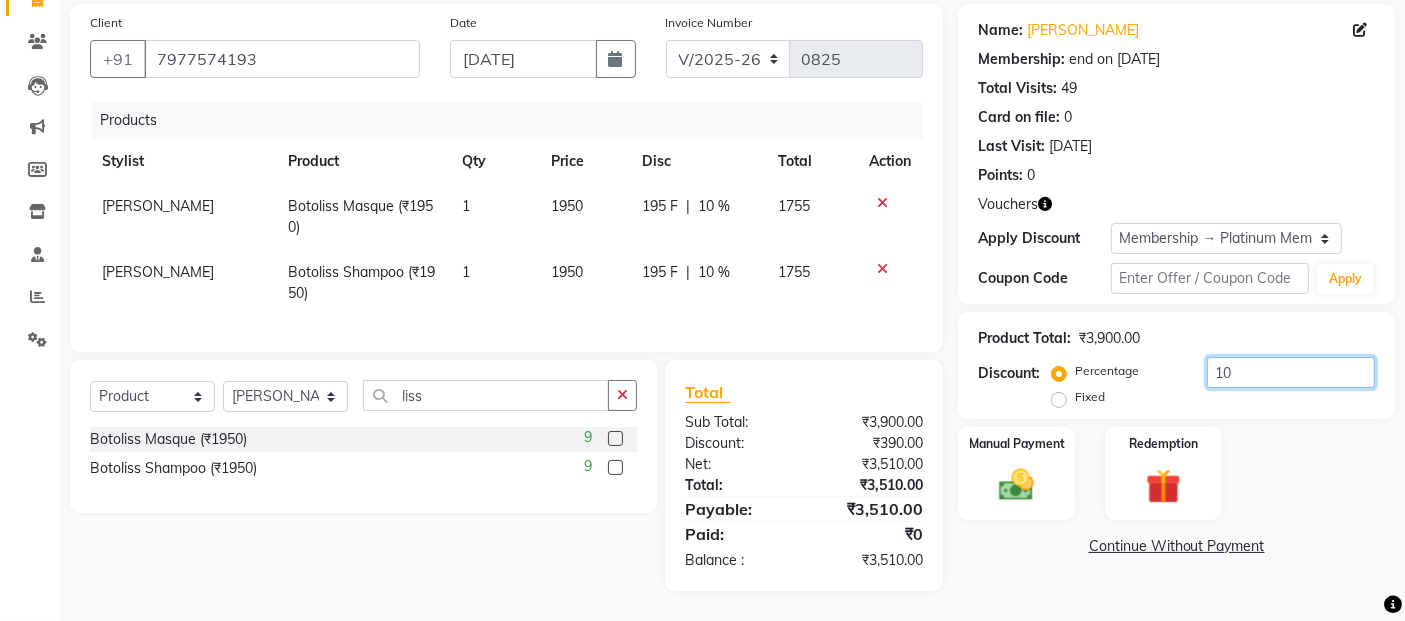 type on "10" 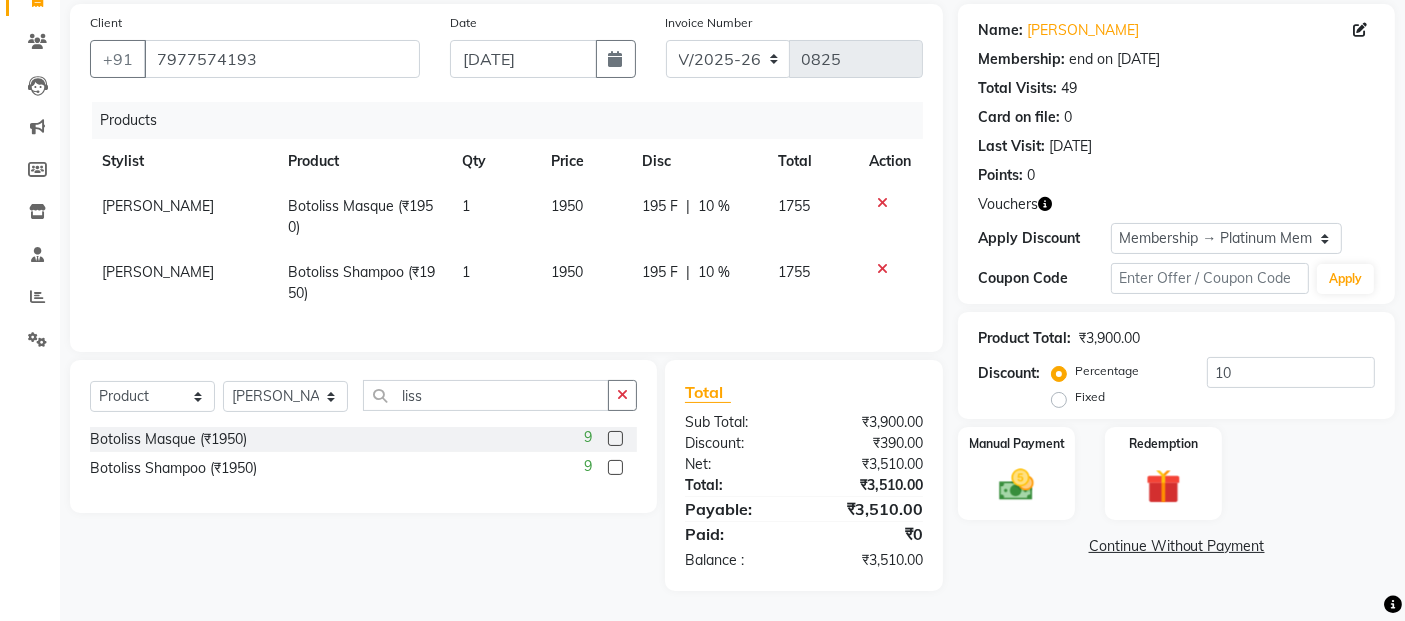 click on "Manual Payment Redemption" 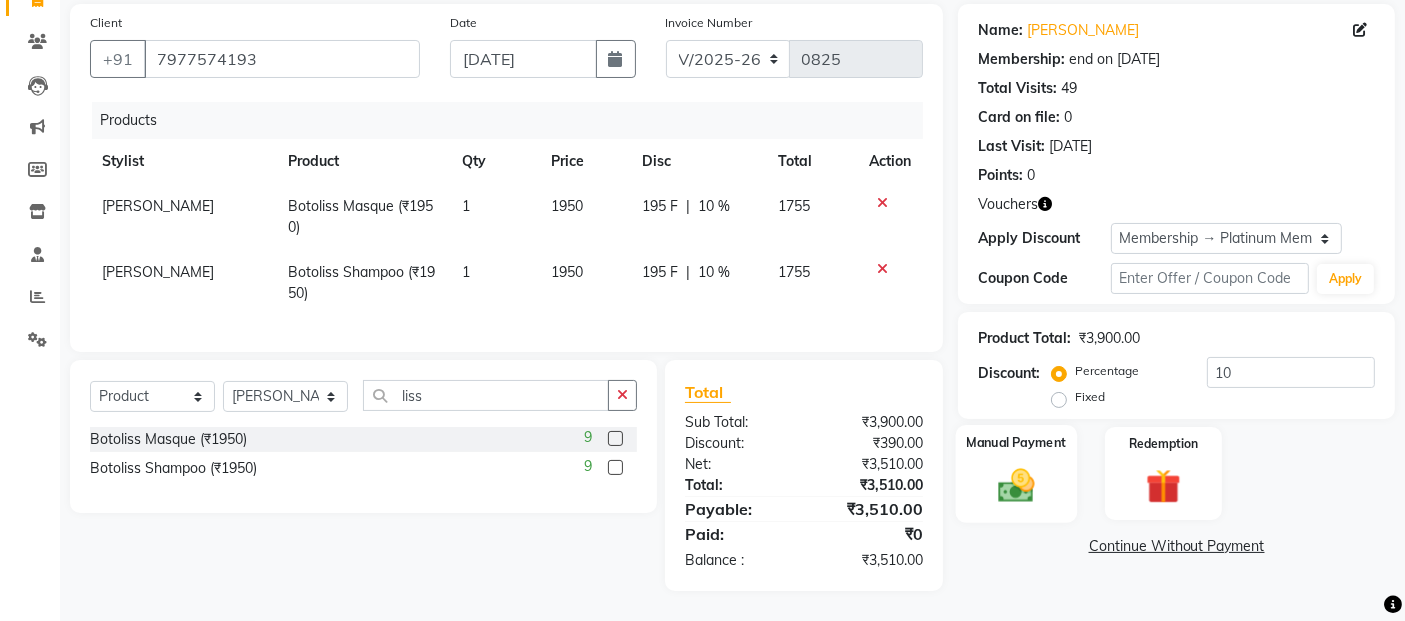 click on "Manual Payment" 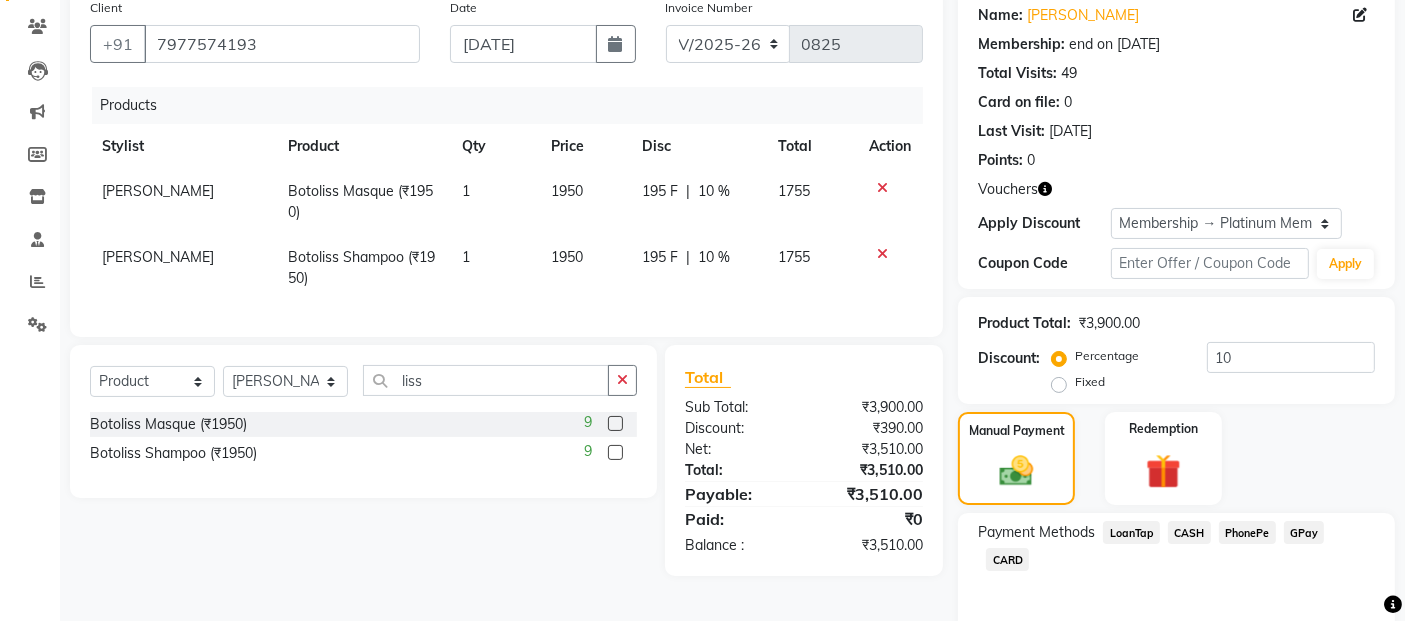 click on "CASH" 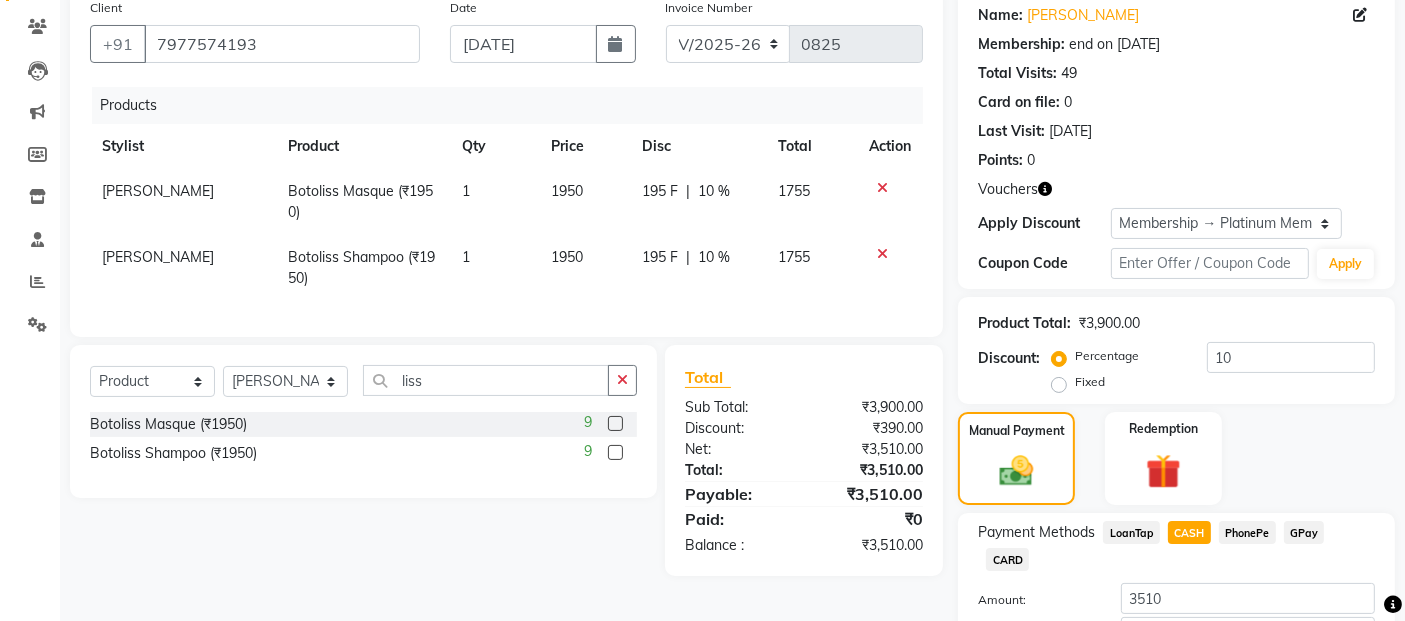 scroll, scrollTop: 271, scrollLeft: 0, axis: vertical 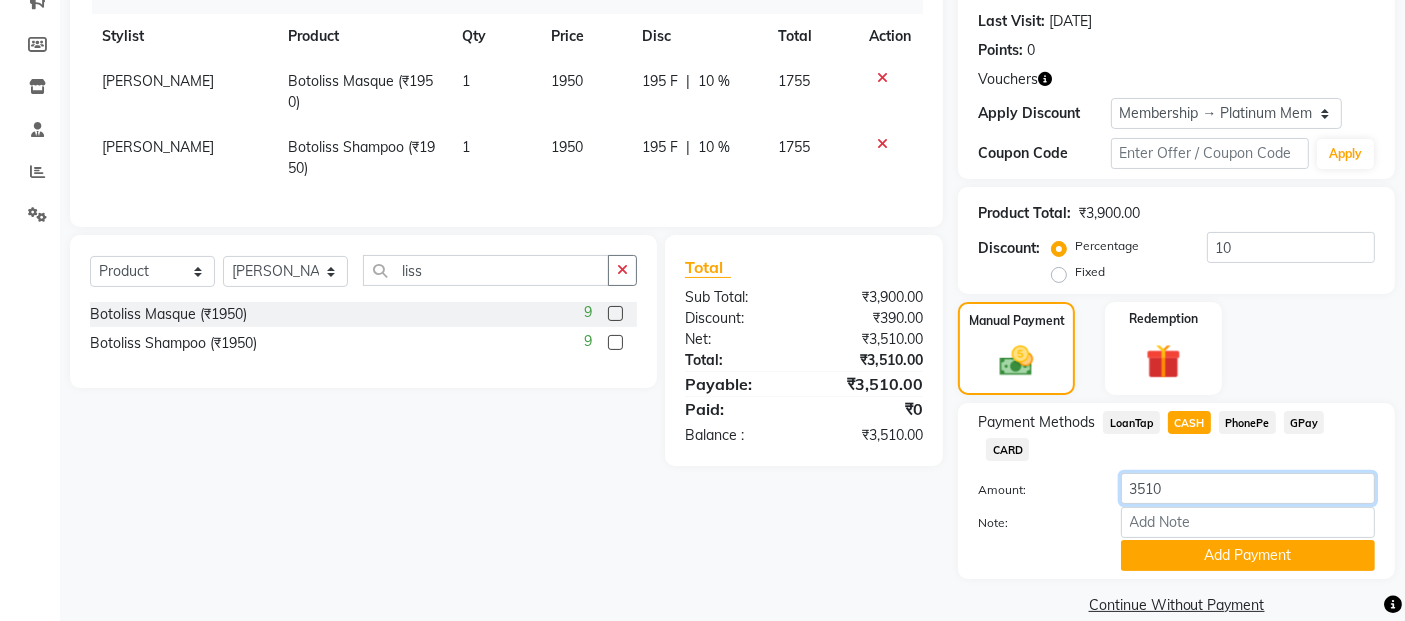 click on "3510" 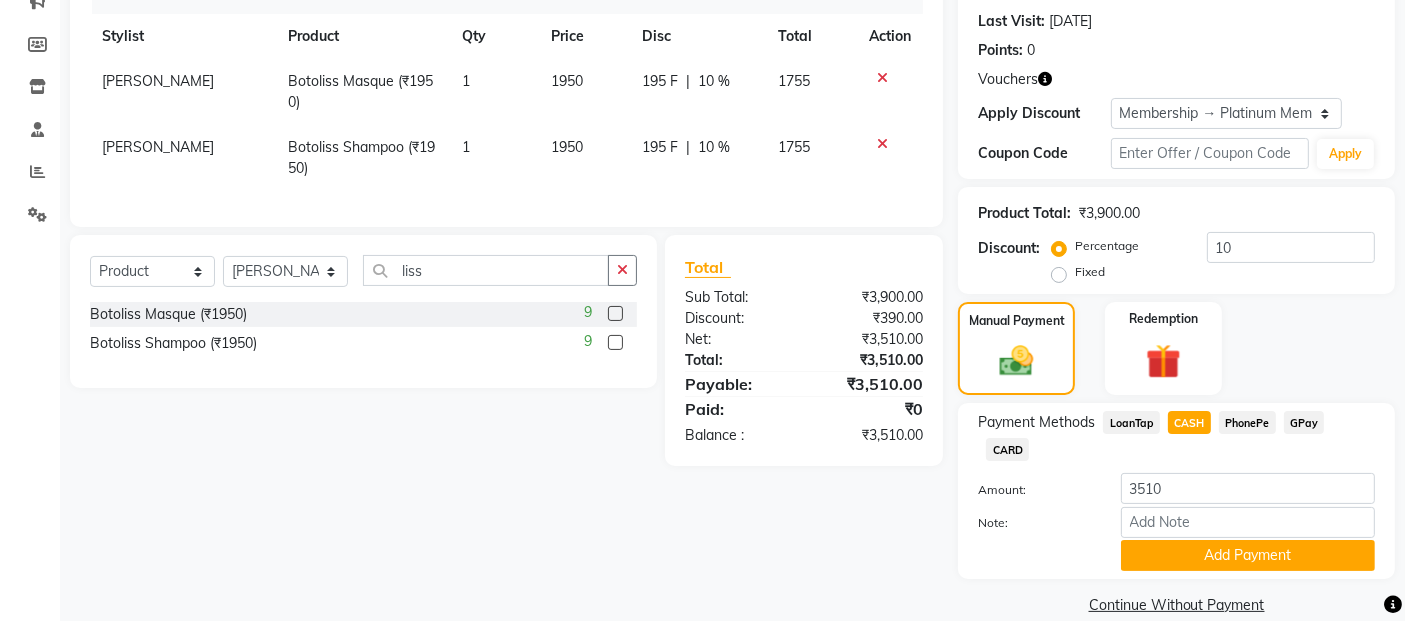 click on "Fixed" 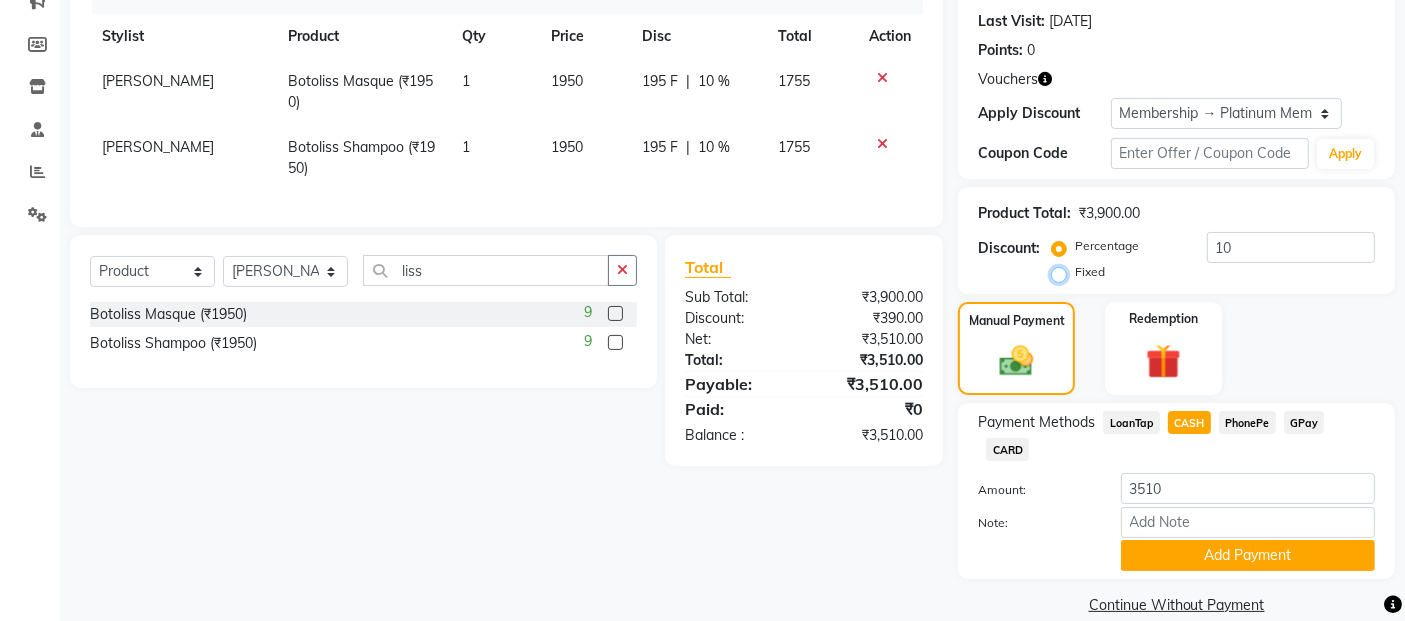 click on "Fixed" at bounding box center [1063, 272] 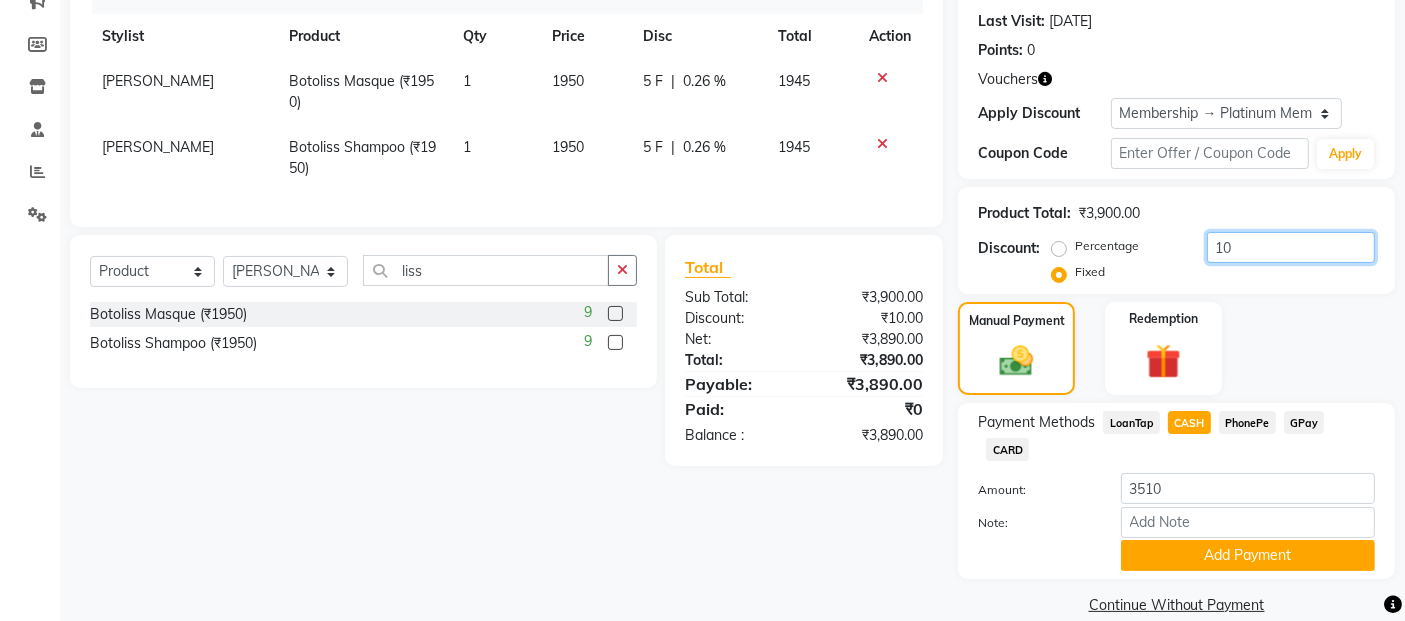 click on "10" 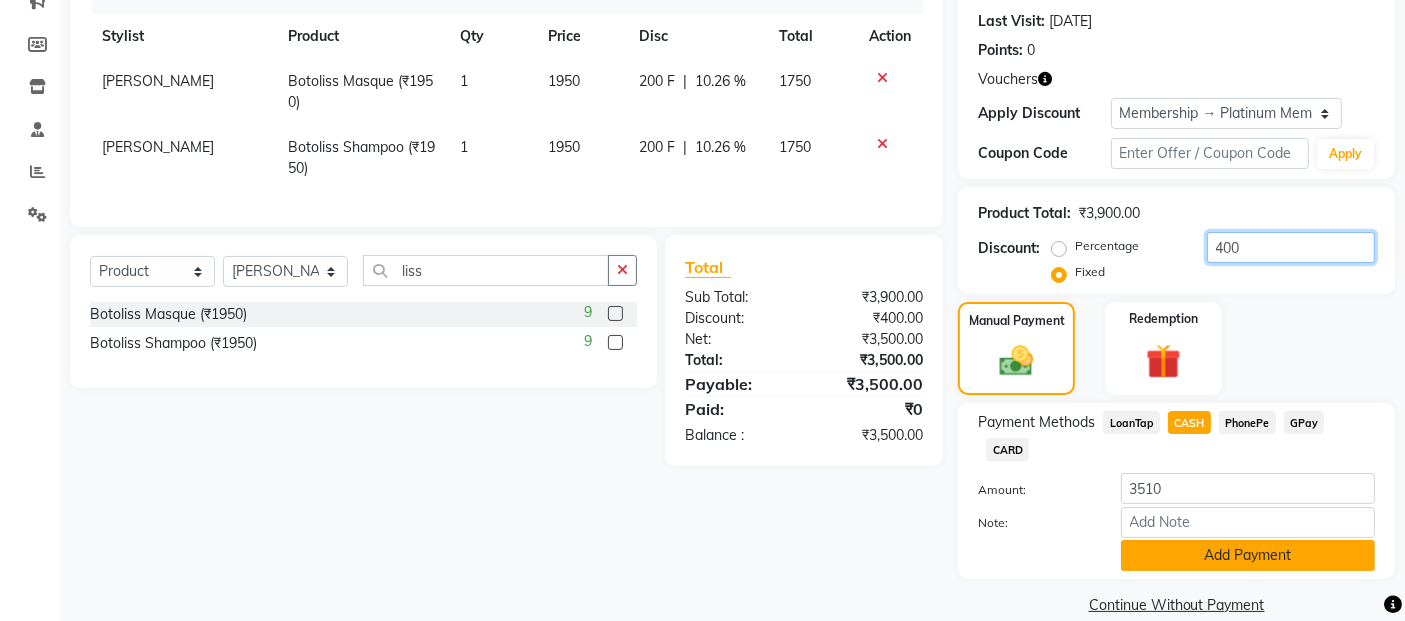 type on "400" 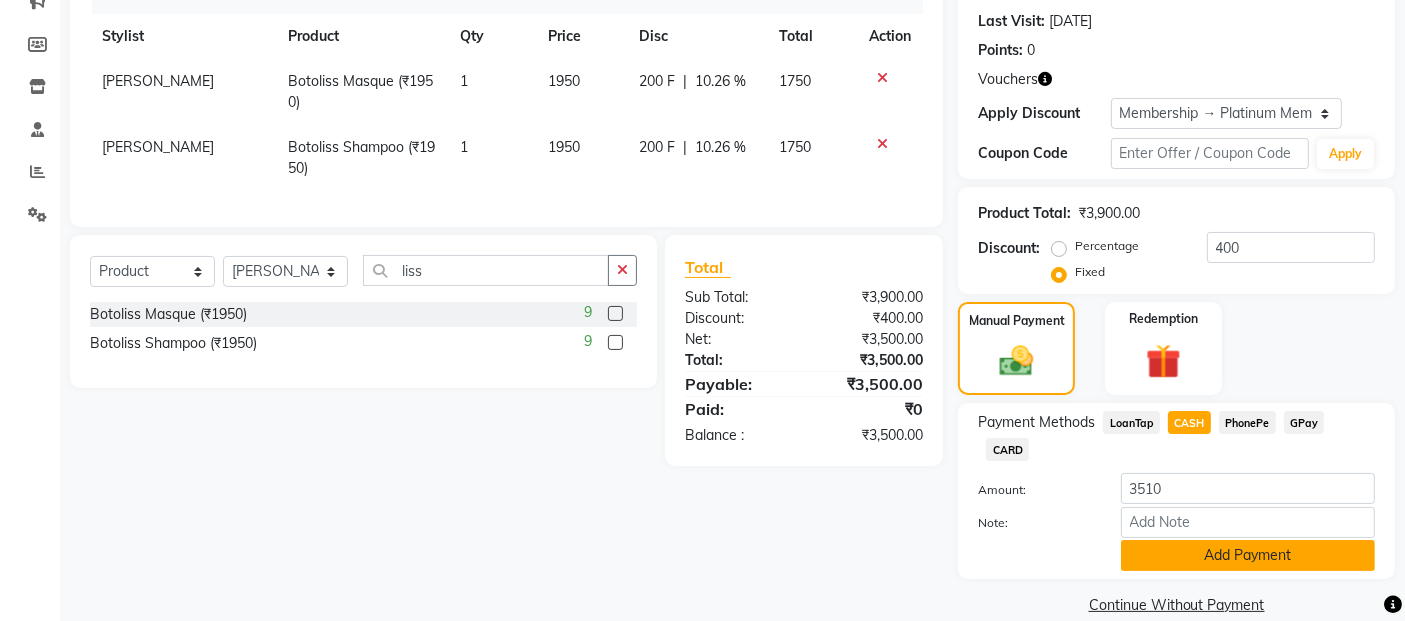 click on "Add Payment" 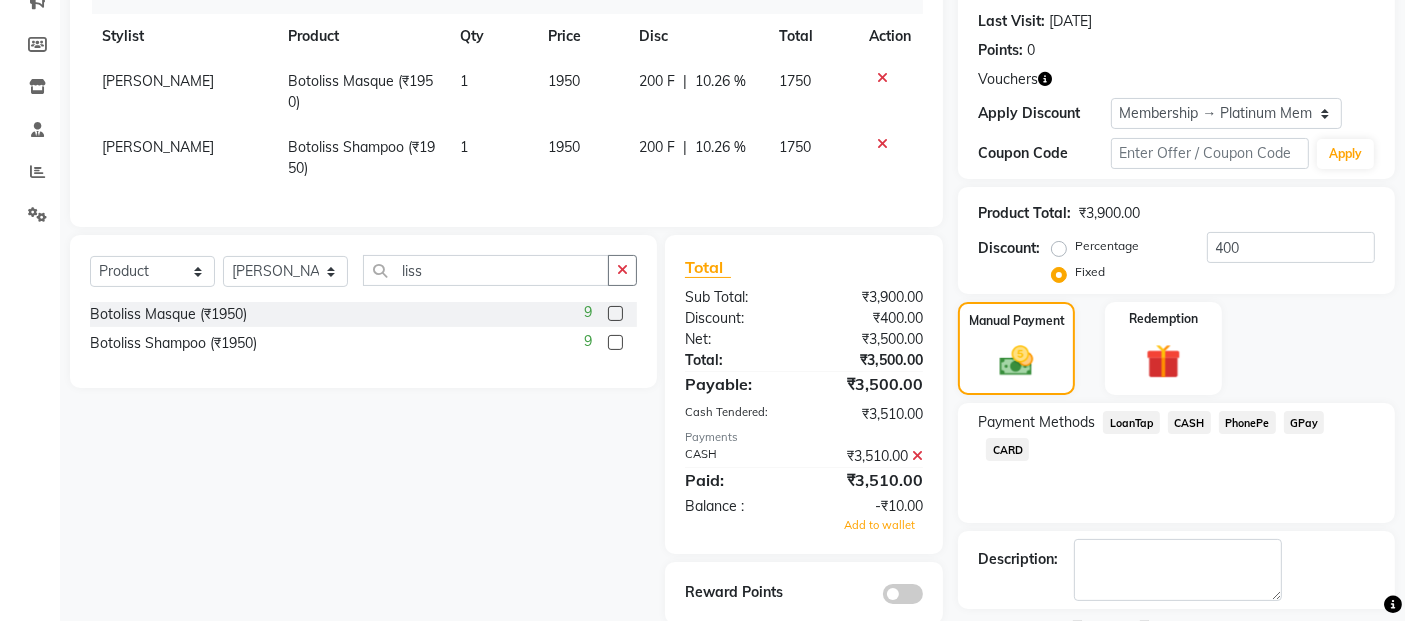 click 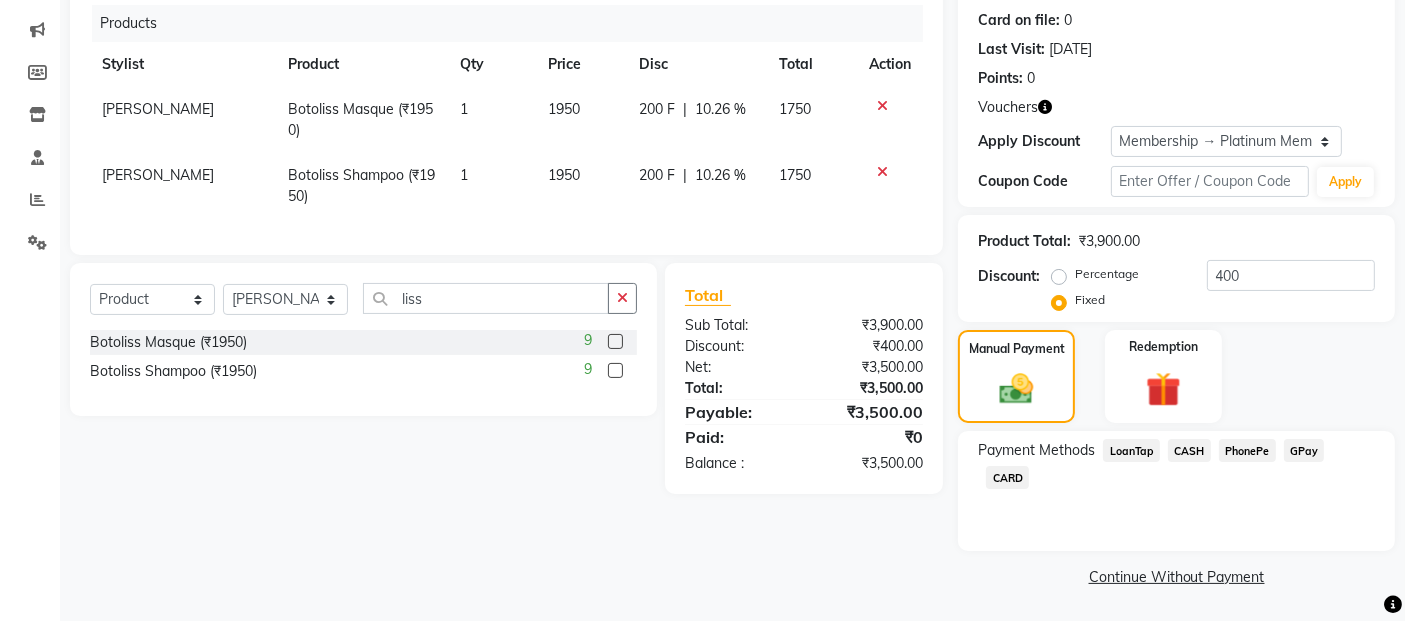 click on "CASH" 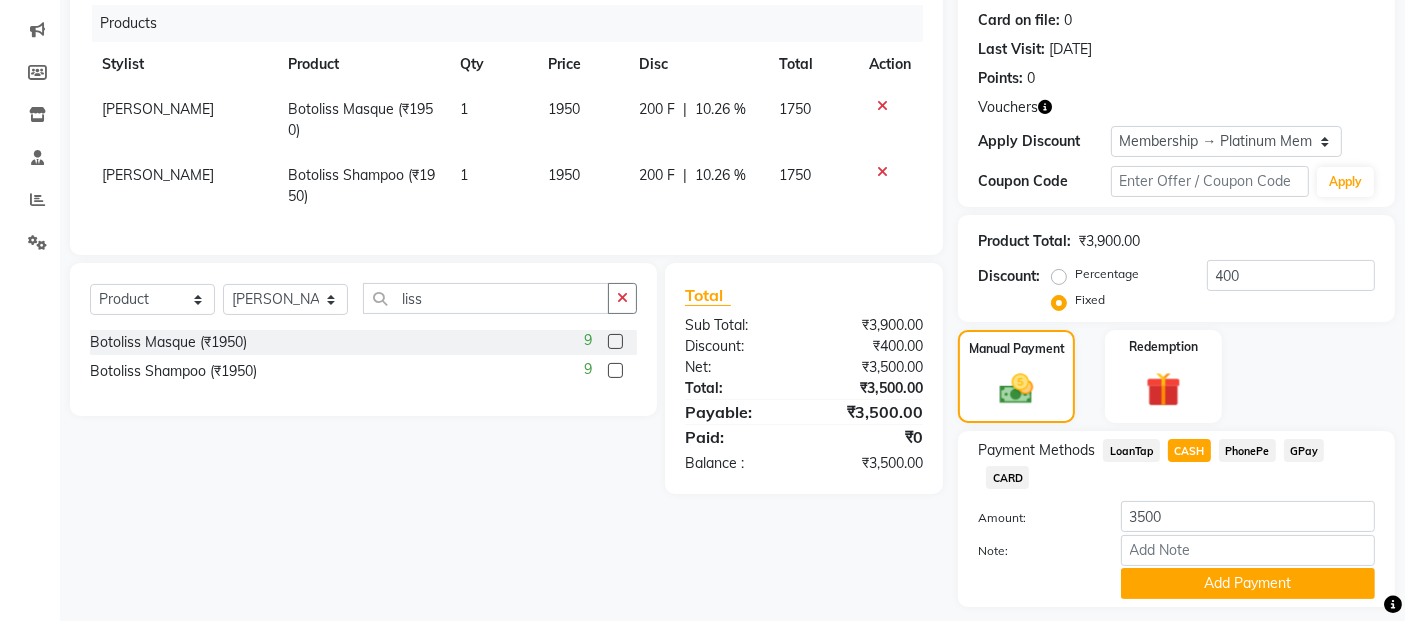 scroll, scrollTop: 271, scrollLeft: 0, axis: vertical 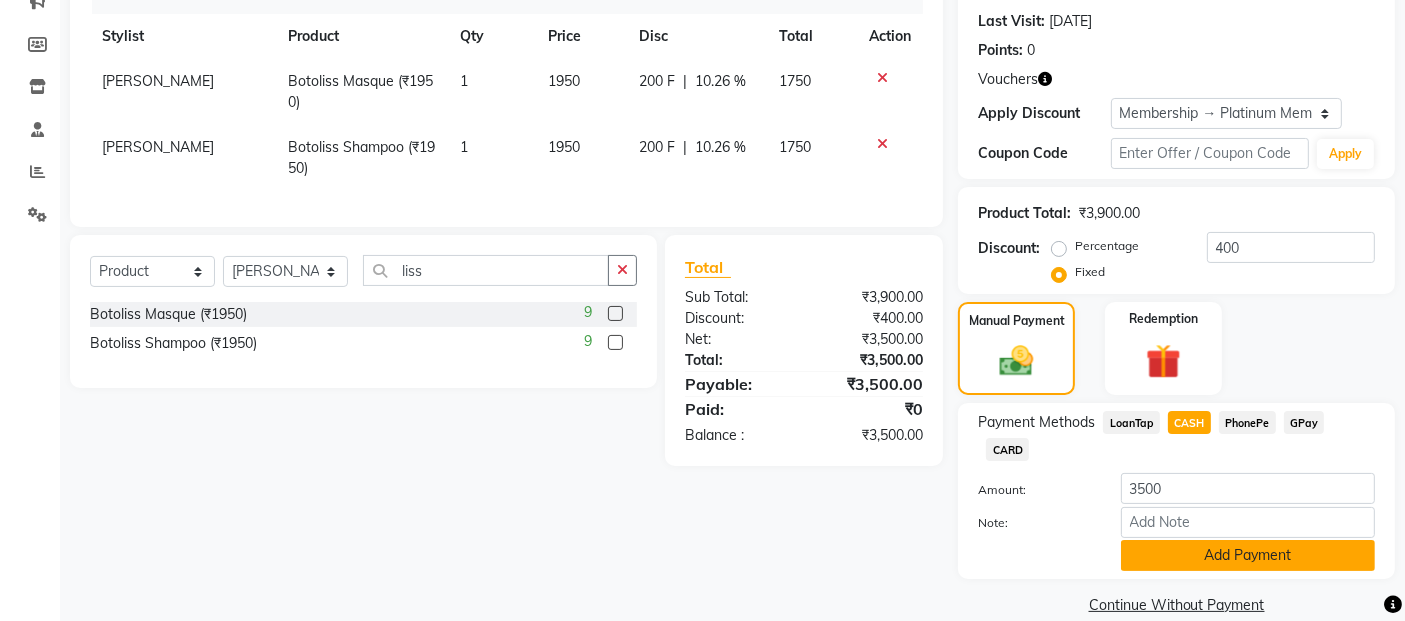 click on "Add Payment" 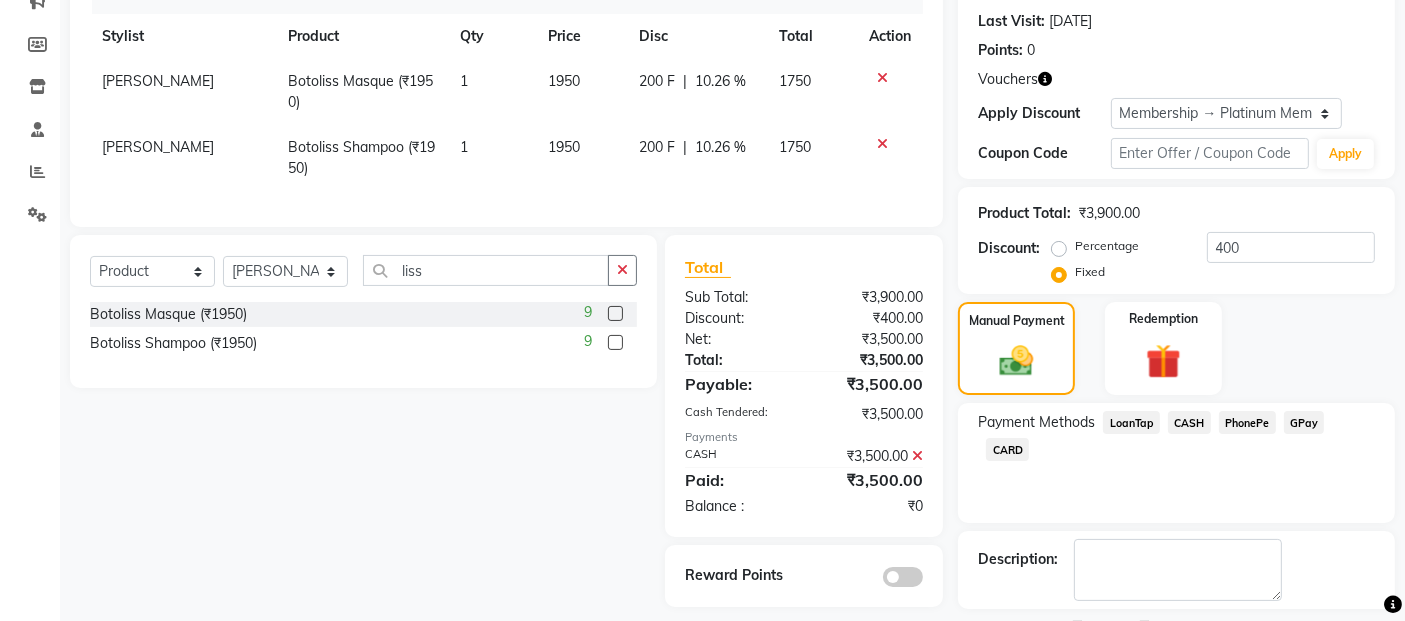 scroll, scrollTop: 355, scrollLeft: 0, axis: vertical 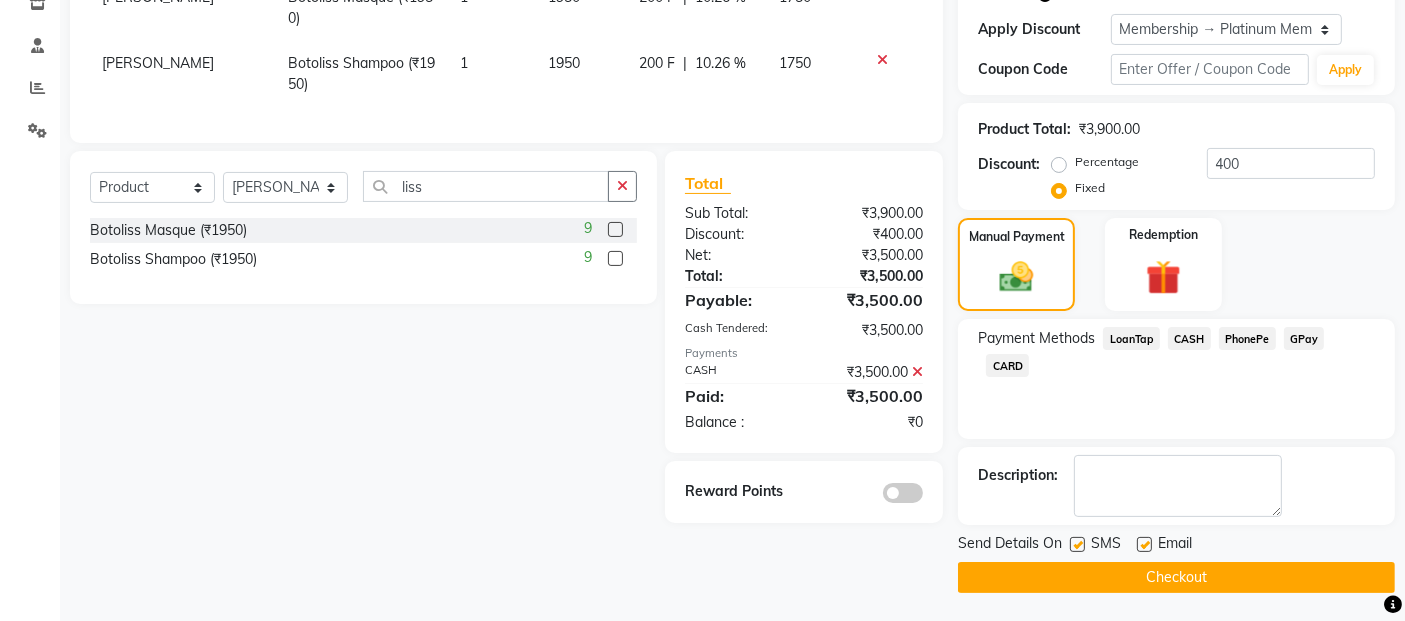 click on "Checkout" 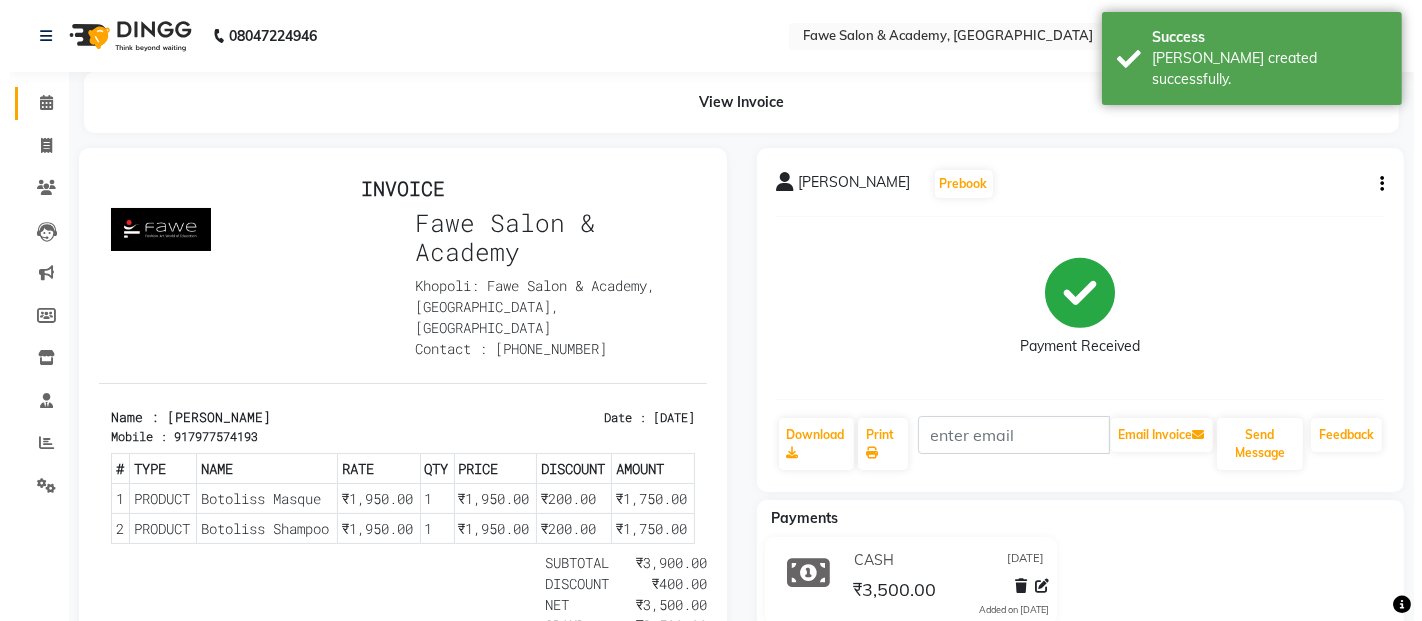 scroll, scrollTop: 0, scrollLeft: 0, axis: both 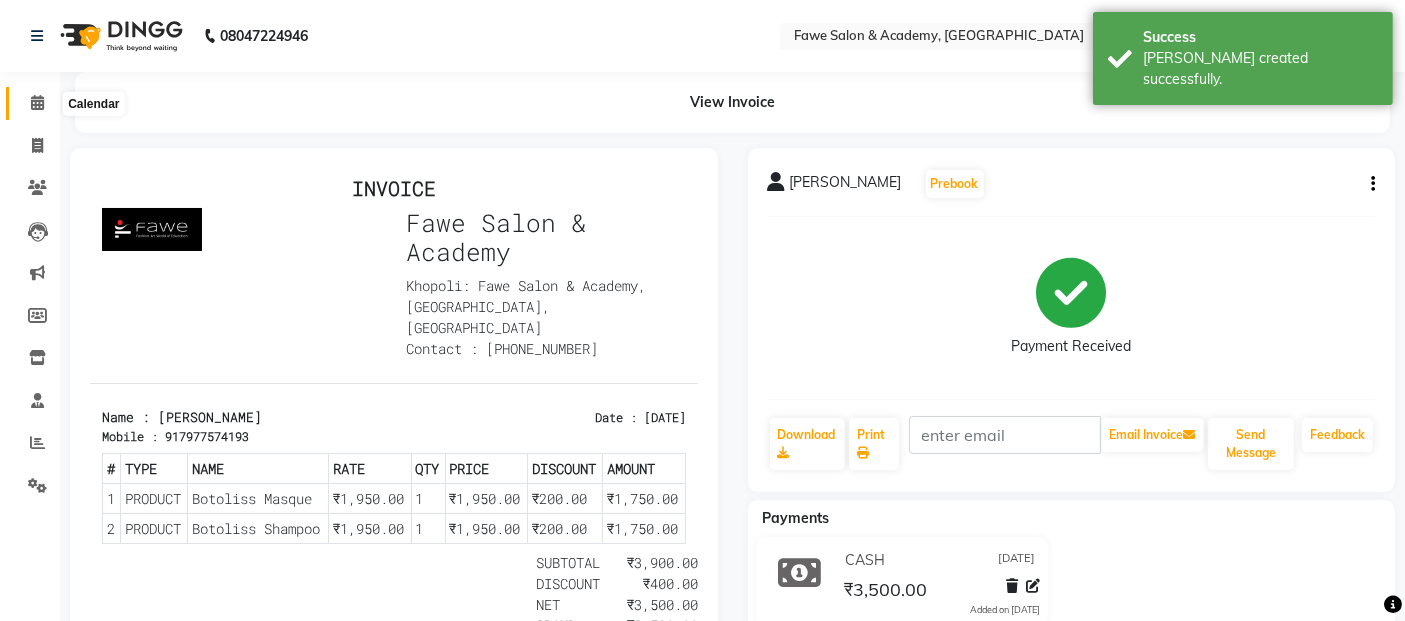 click 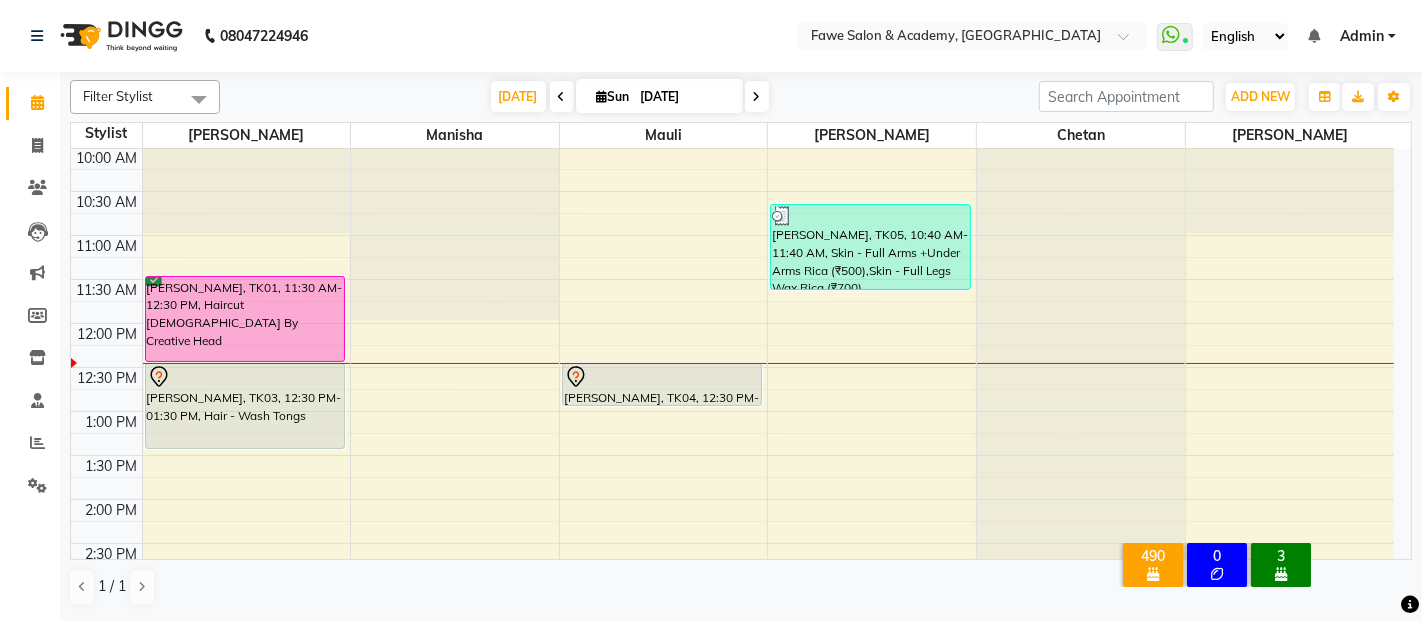 scroll, scrollTop: 222, scrollLeft: 0, axis: vertical 